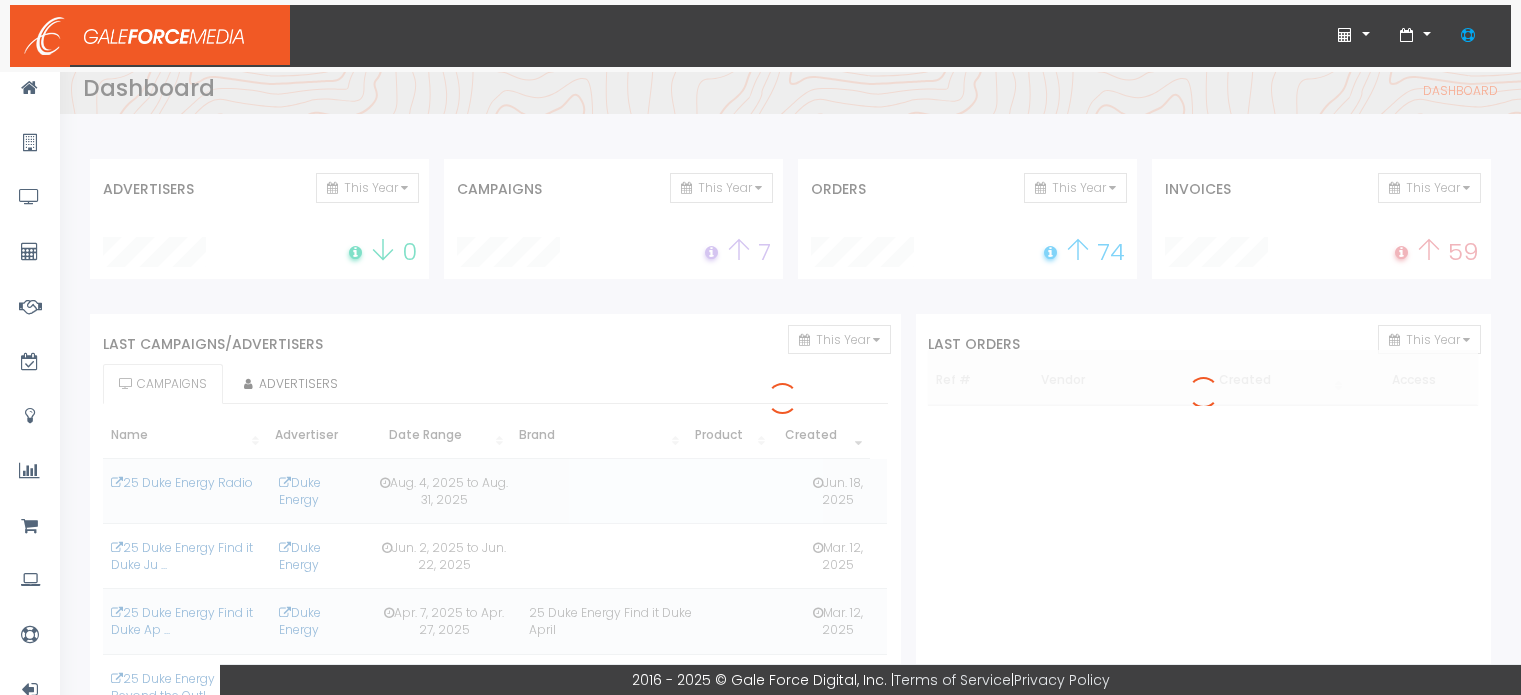 scroll, scrollTop: 0, scrollLeft: 0, axis: both 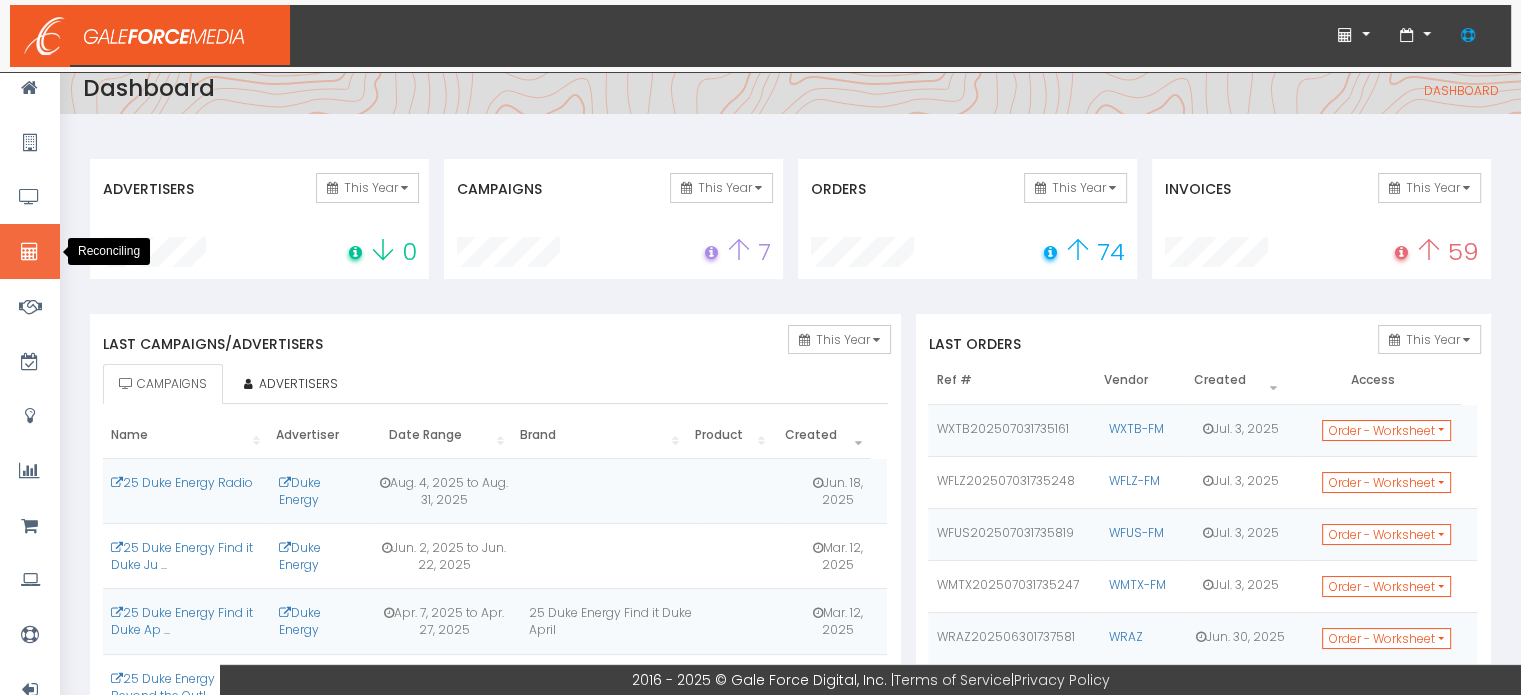 click at bounding box center [29, 252] 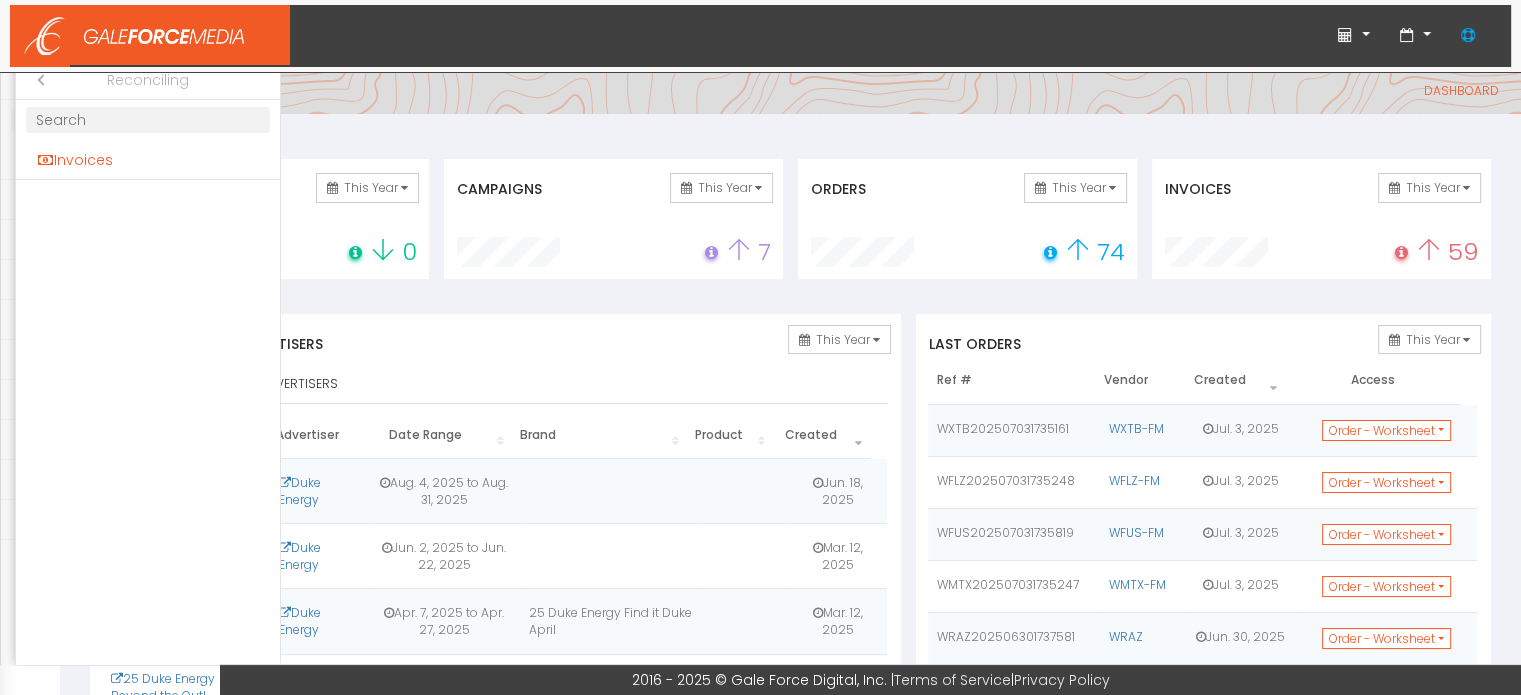 click on "Invoices" at bounding box center [148, 160] 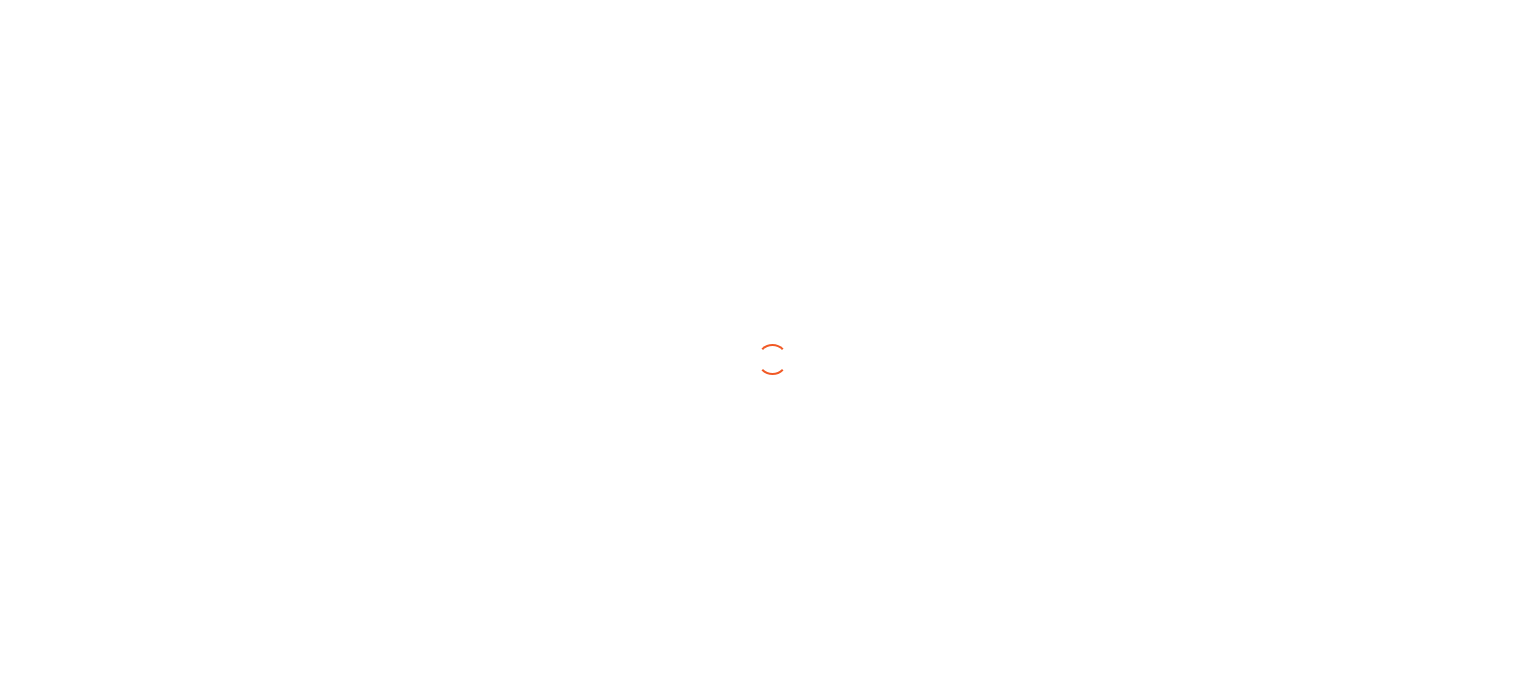 scroll, scrollTop: 0, scrollLeft: 0, axis: both 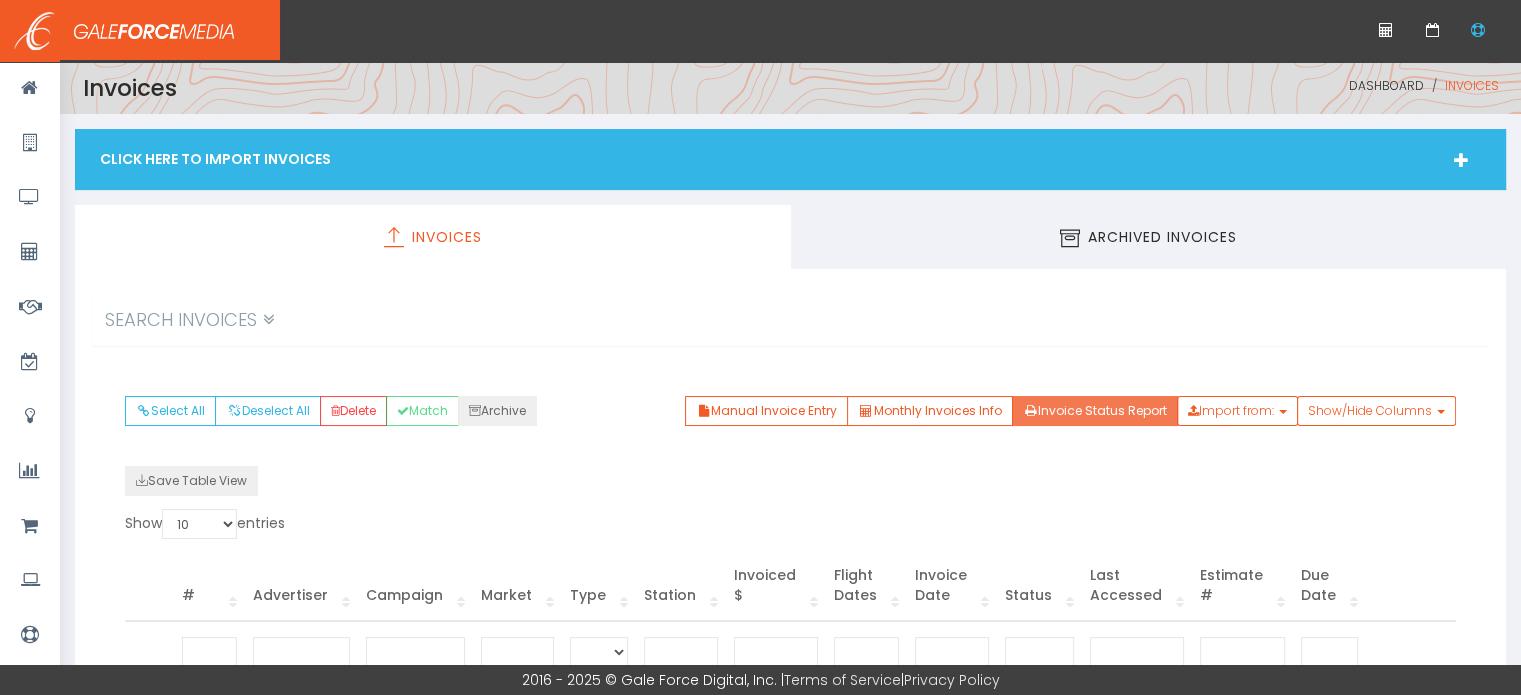 click on "Invoice Status Report" at bounding box center (1095, 411) 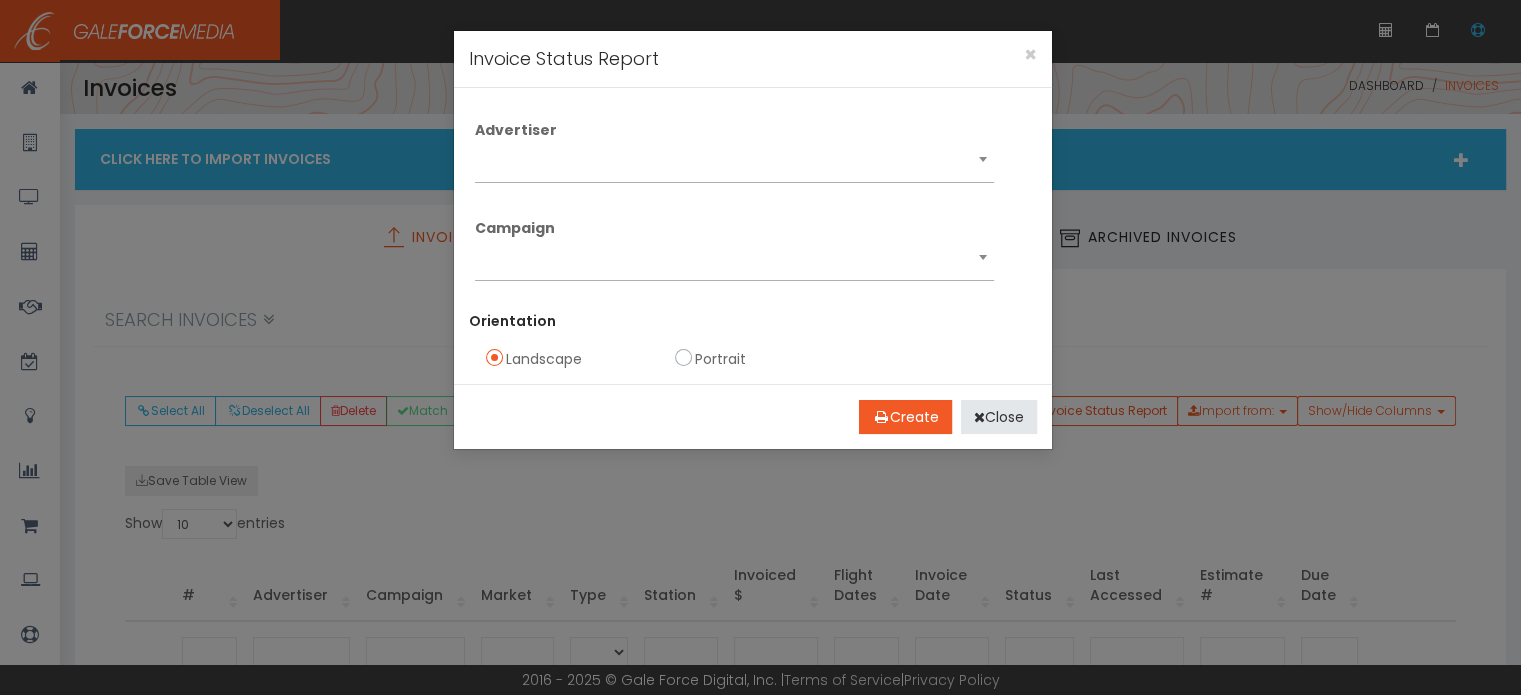 click on "Advertiser
[COMPANY]" at bounding box center [734, 151] 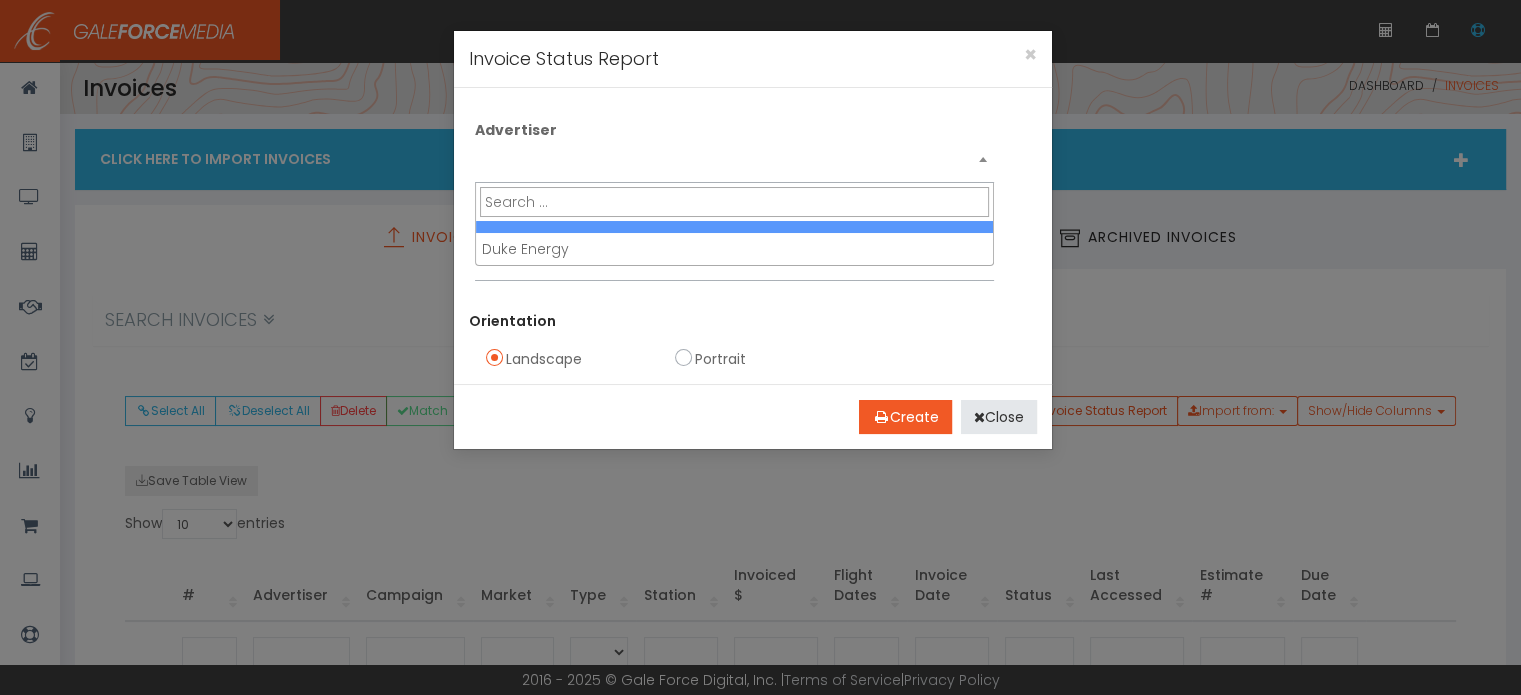 click at bounding box center (734, 164) 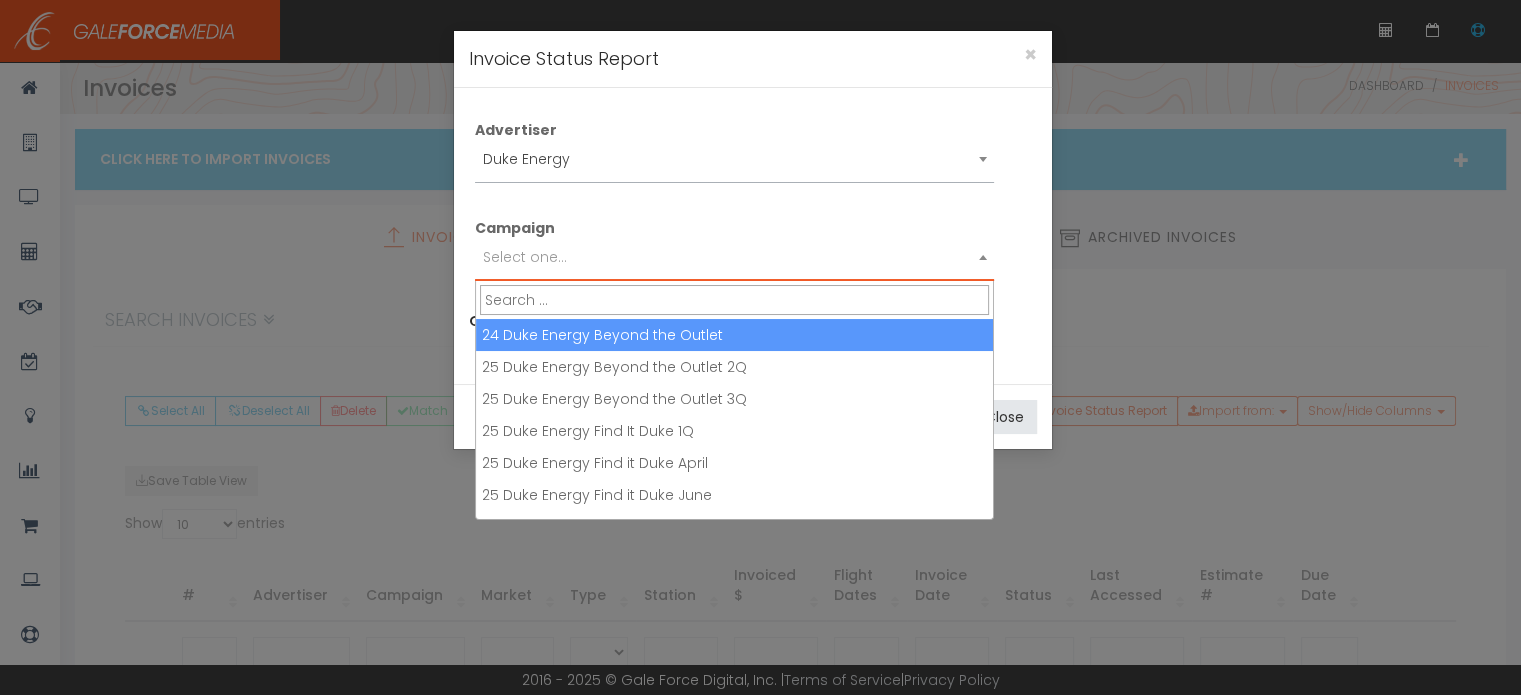 click on "Select one..." at bounding box center [525, 257] 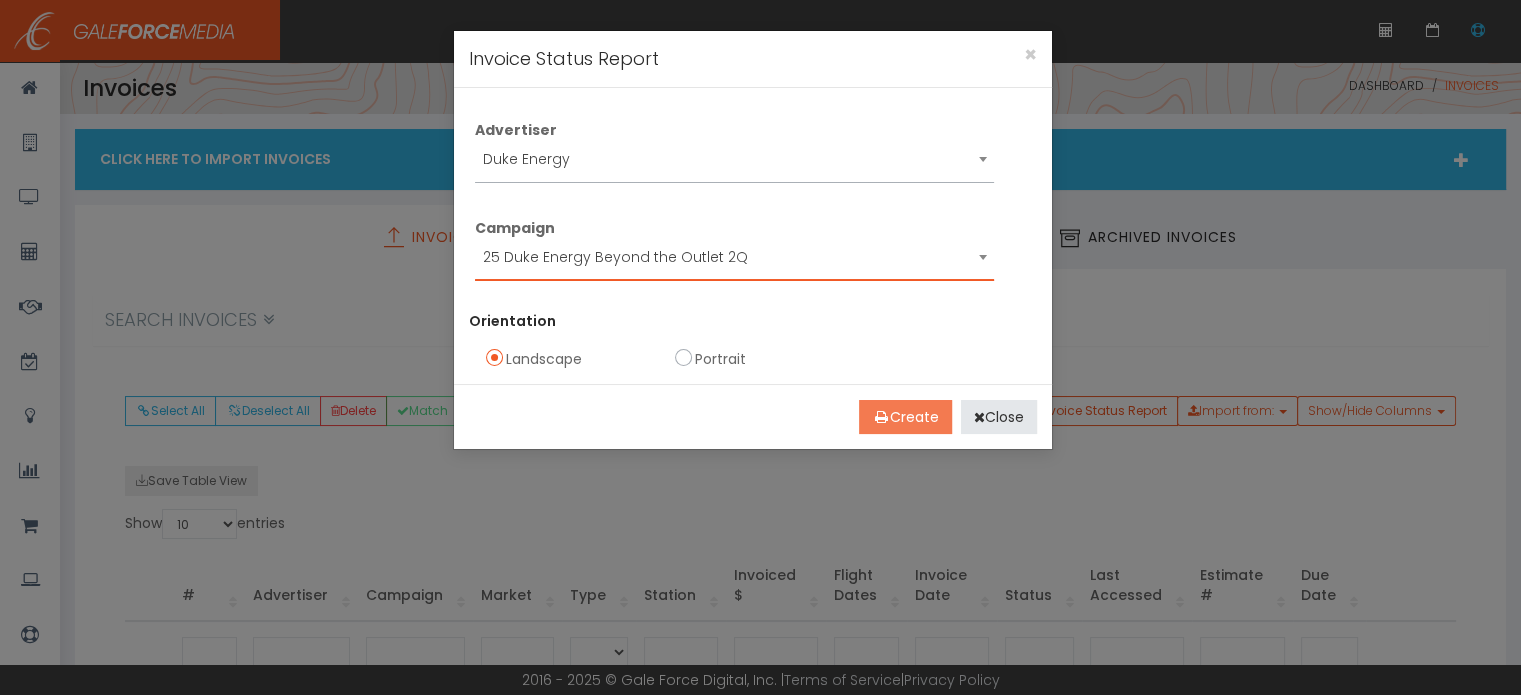 click on "Create" at bounding box center [905, 417] 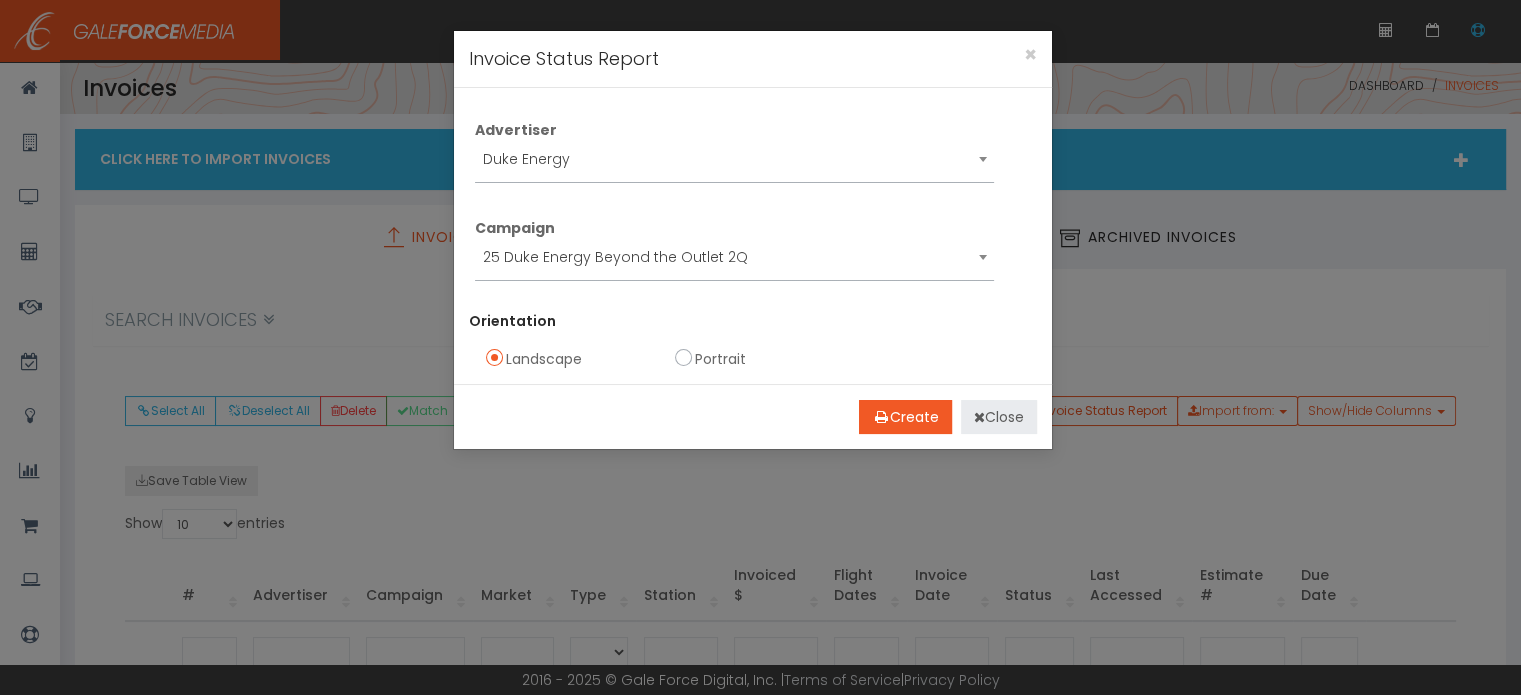 click on "Close" at bounding box center (999, 417) 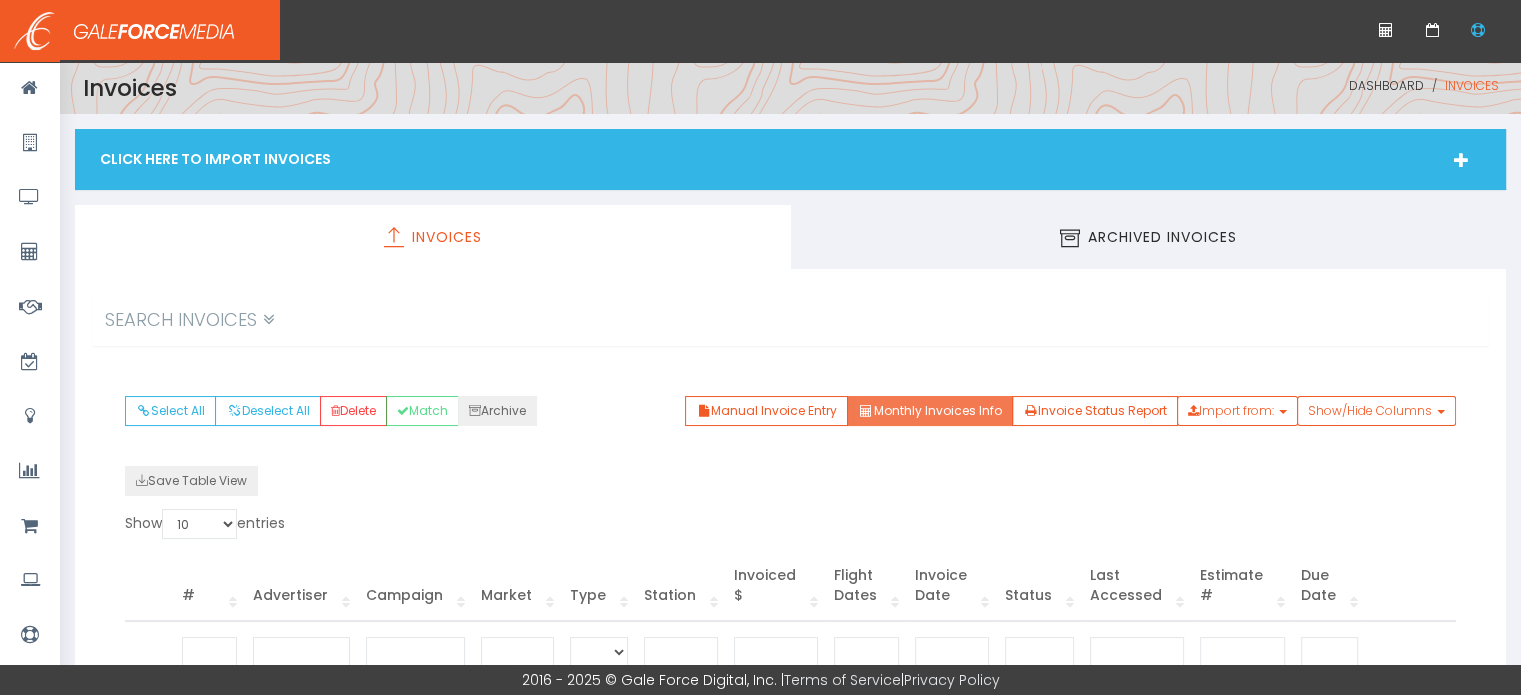 click on "Monthly Invoices Info" at bounding box center [929, 411] 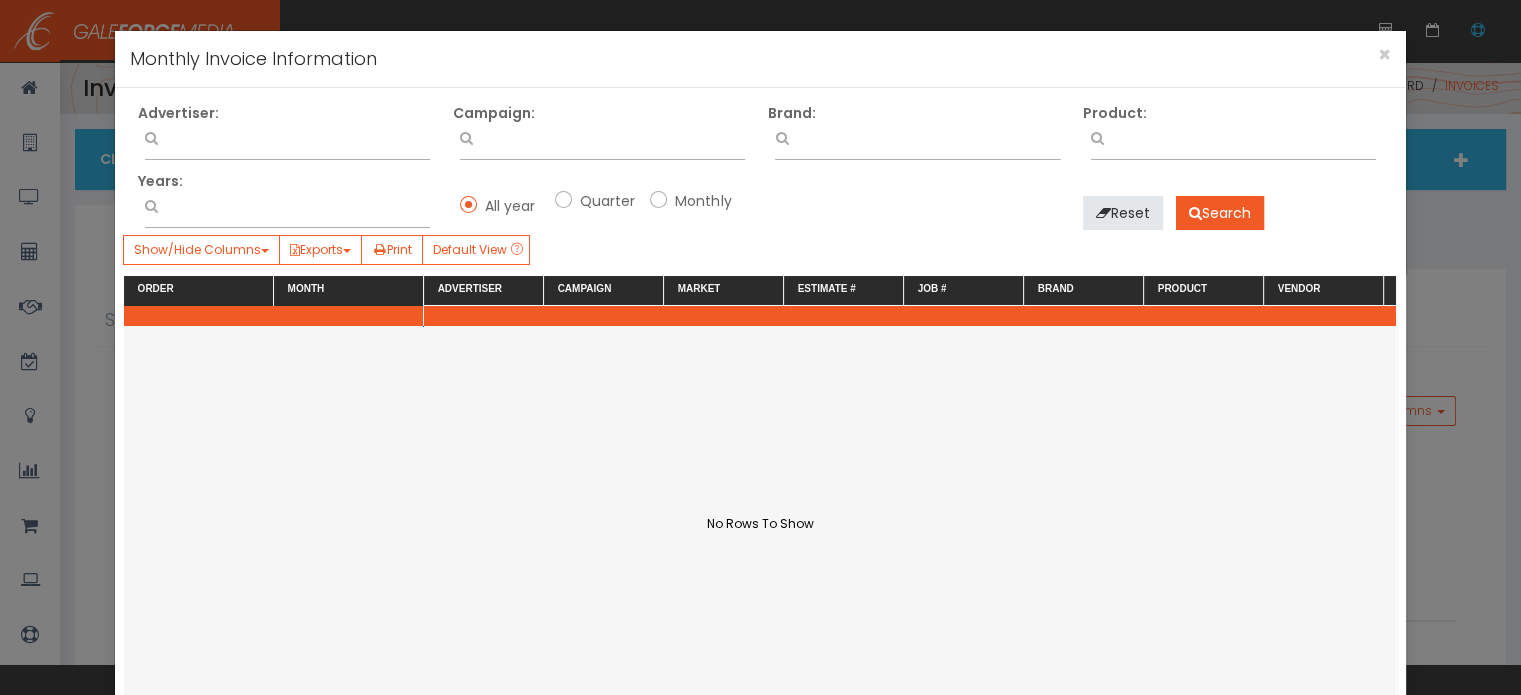click at bounding box center (287, 135) 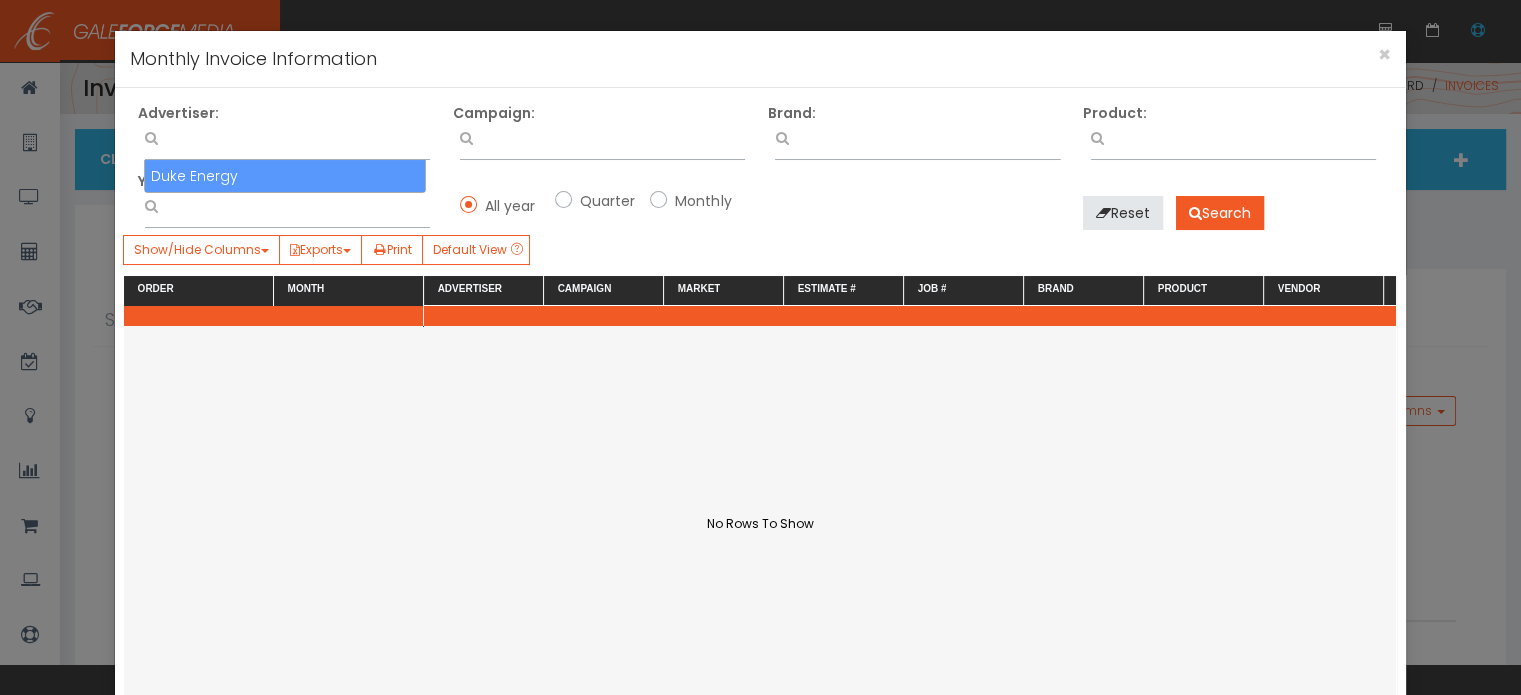 click on "Duke Energy" at bounding box center [285, 176] 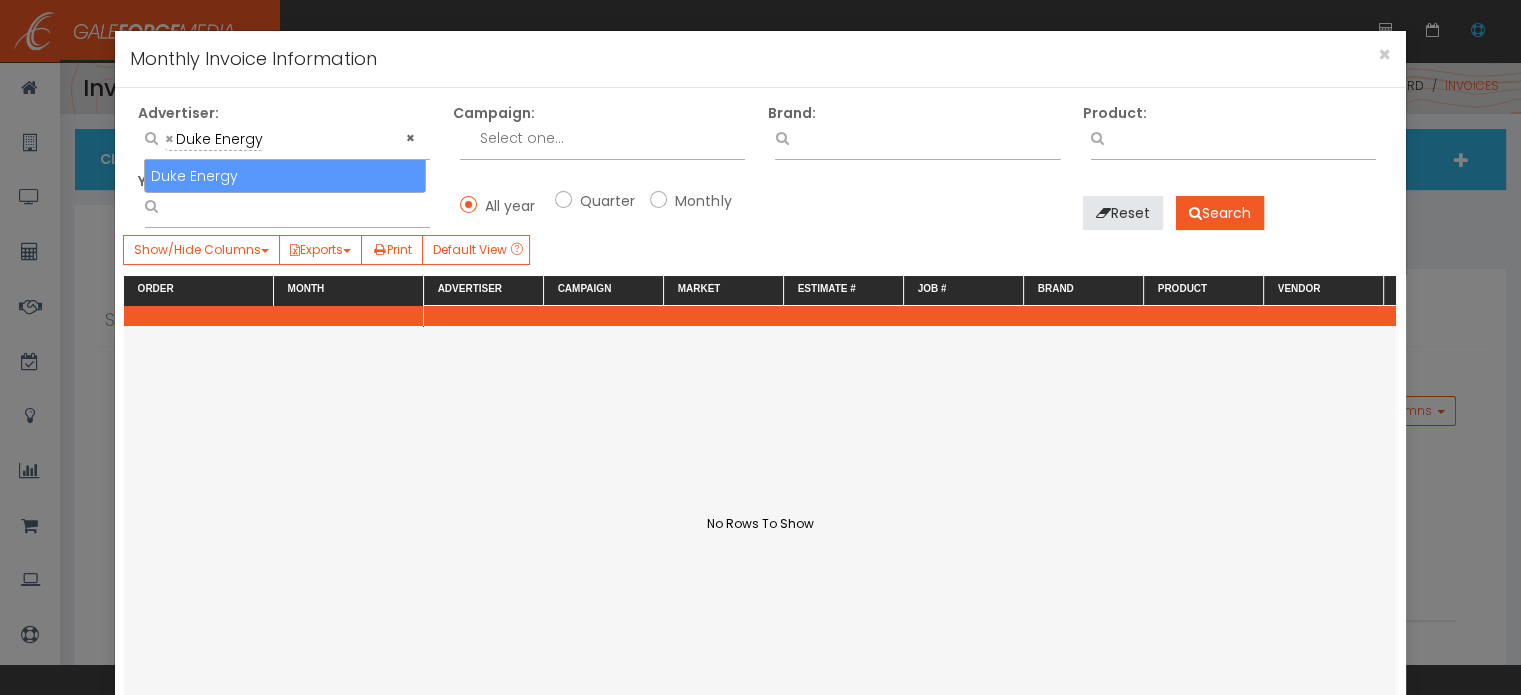 click at bounding box center [621, 138] 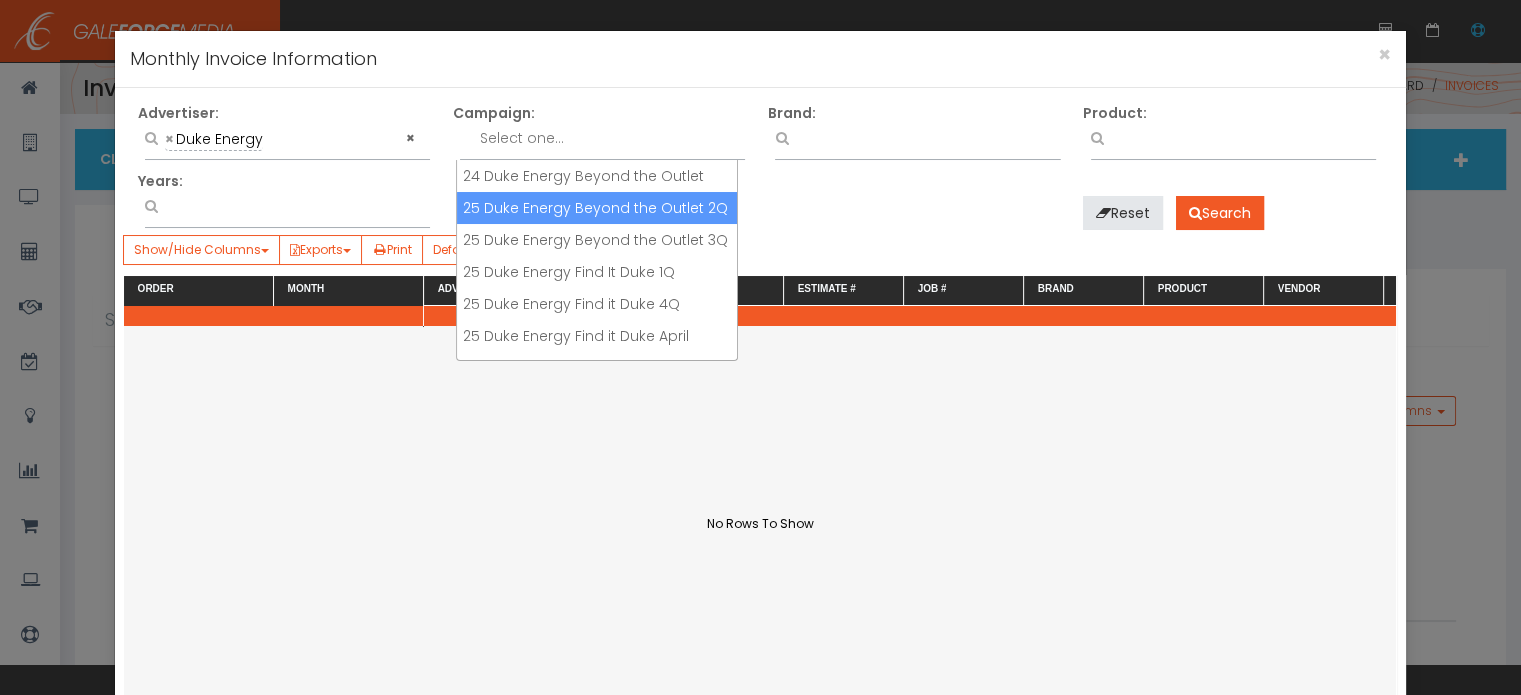 scroll, scrollTop: 21, scrollLeft: 0, axis: vertical 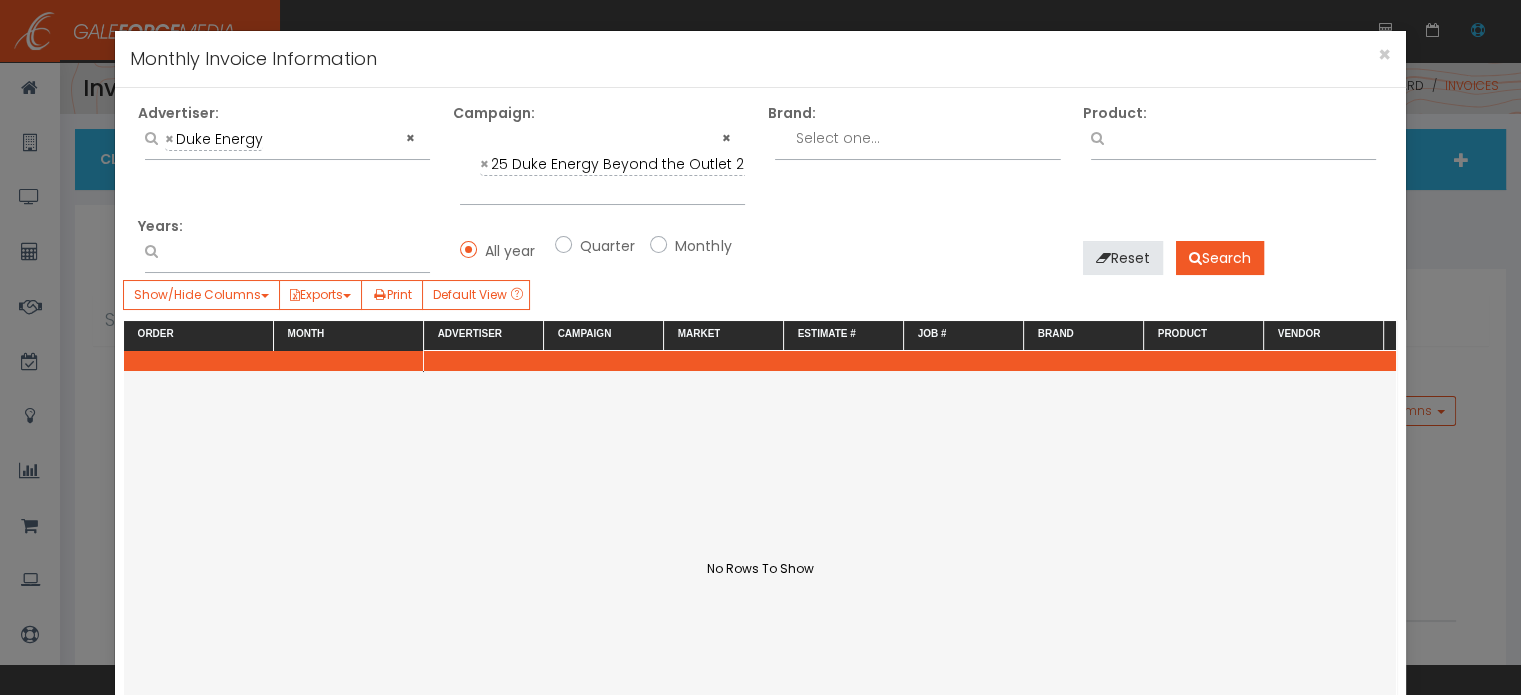click on "Monthly" at bounding box center [700, 246] 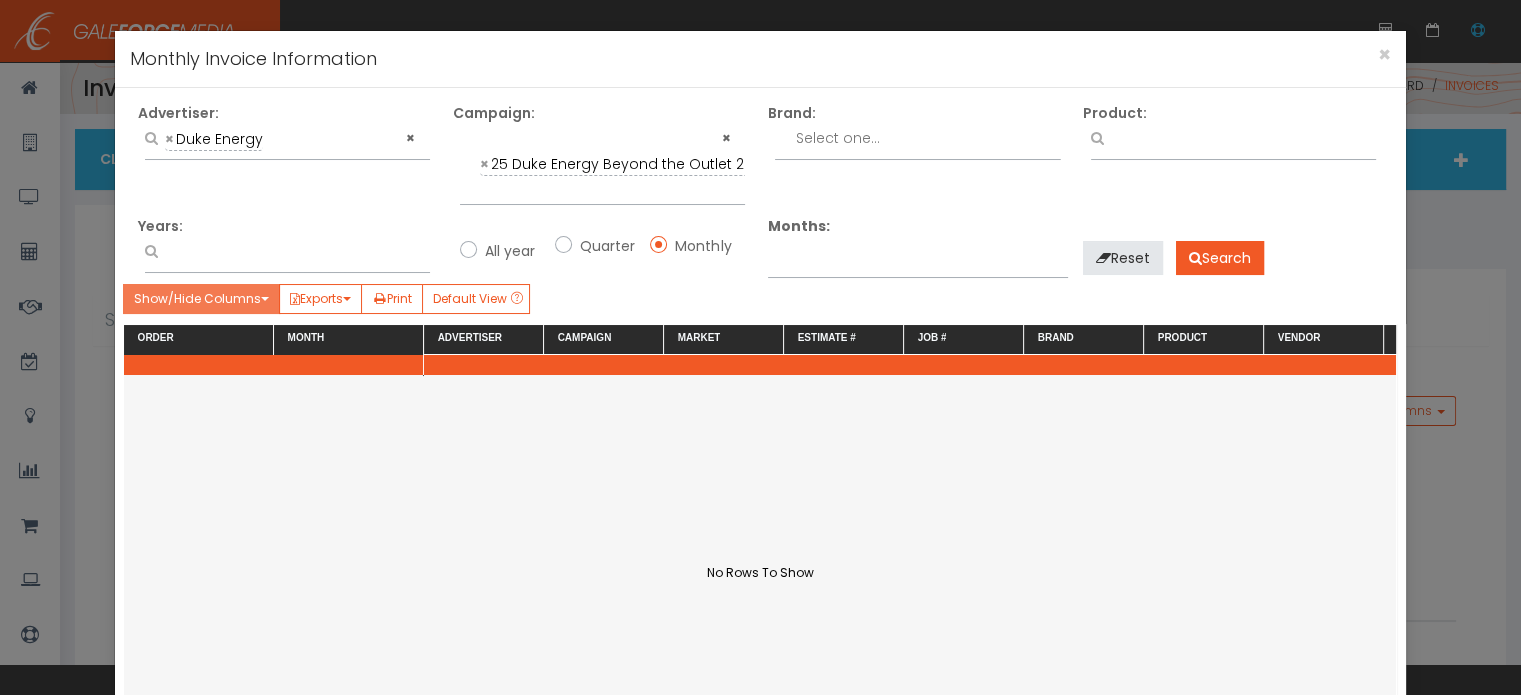click at bounding box center (265, 299) 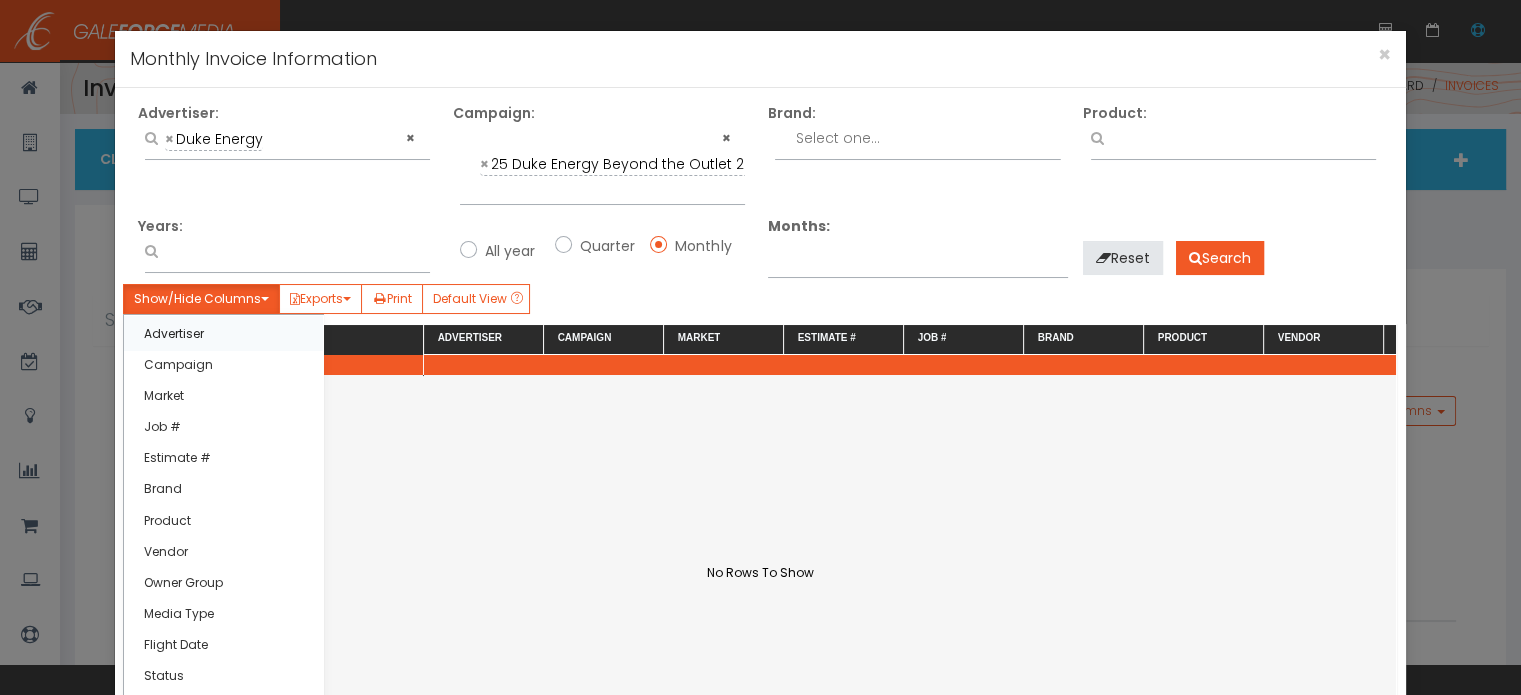 click on "Advertiser" at bounding box center (223, 333) 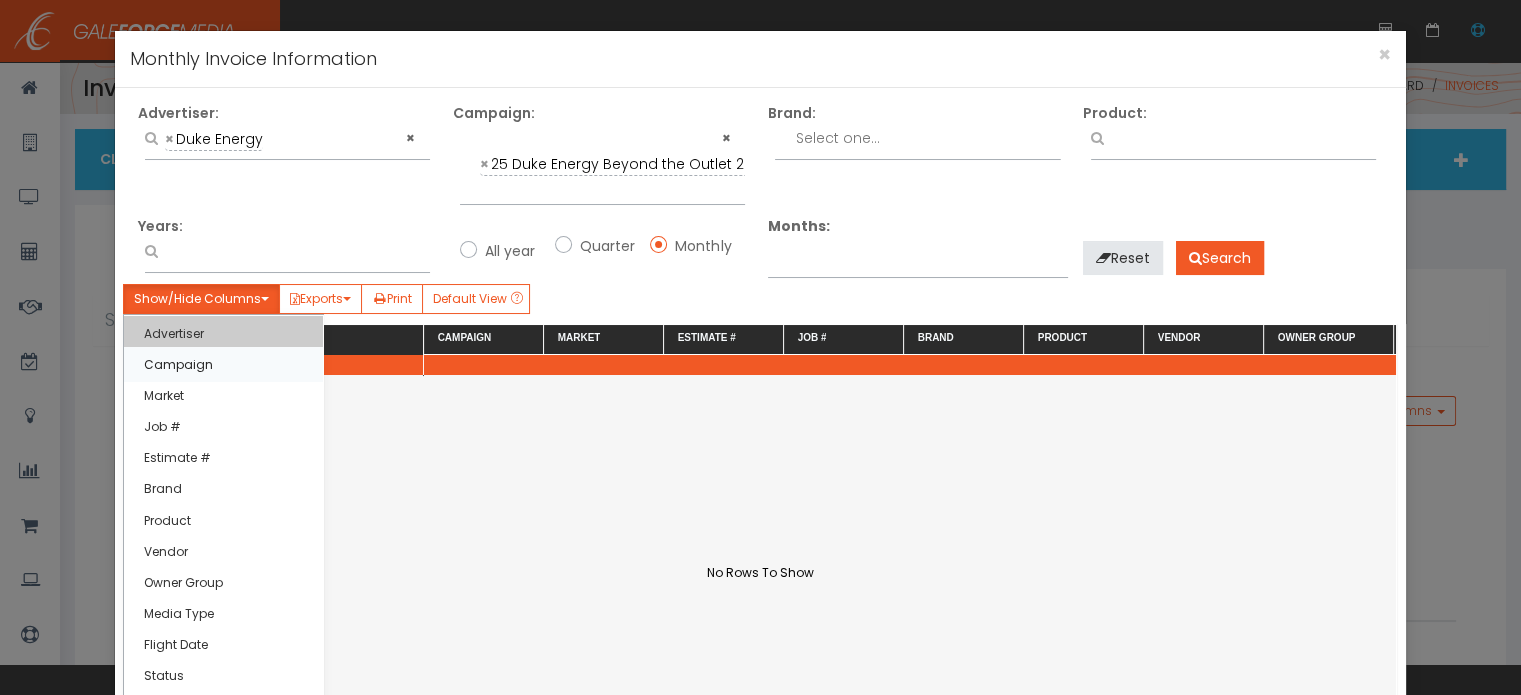 click on "Campaign" at bounding box center [223, 364] 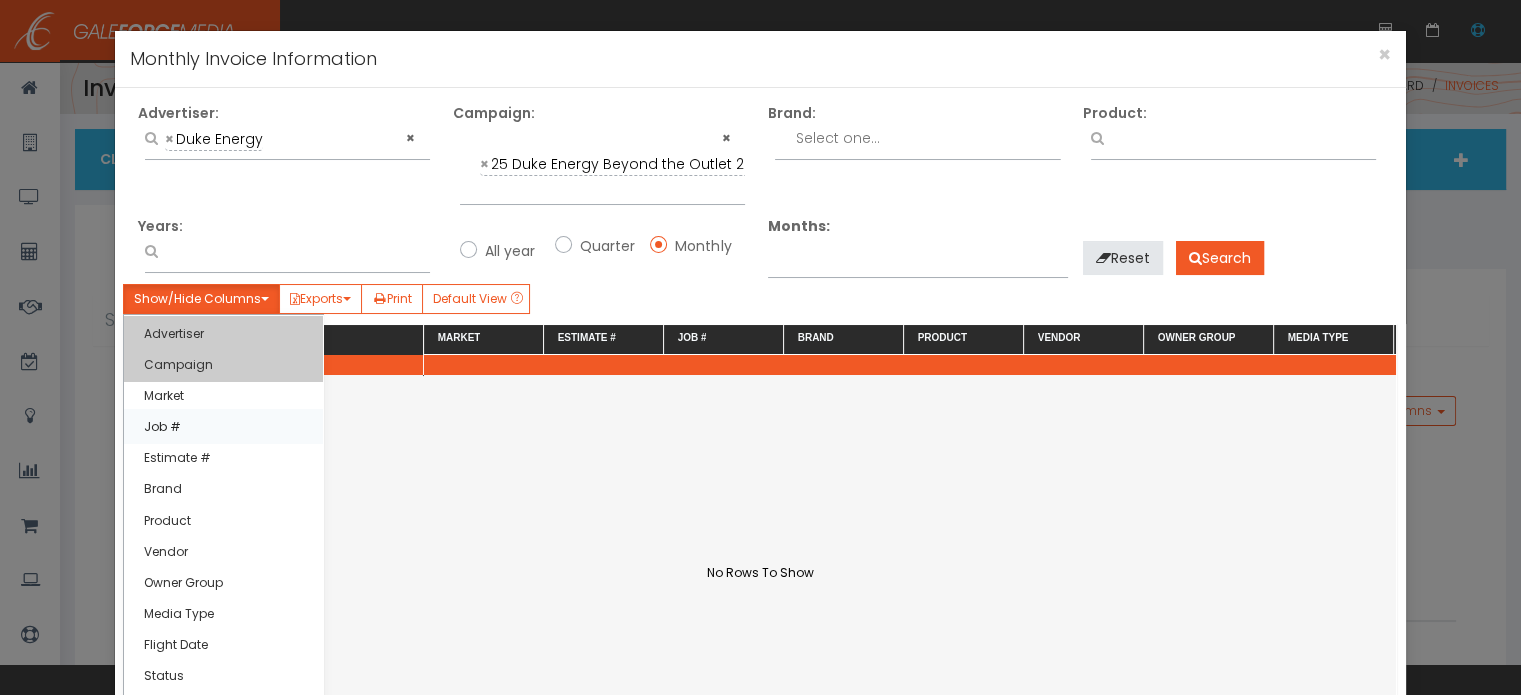 click on "Job #" at bounding box center (223, 426) 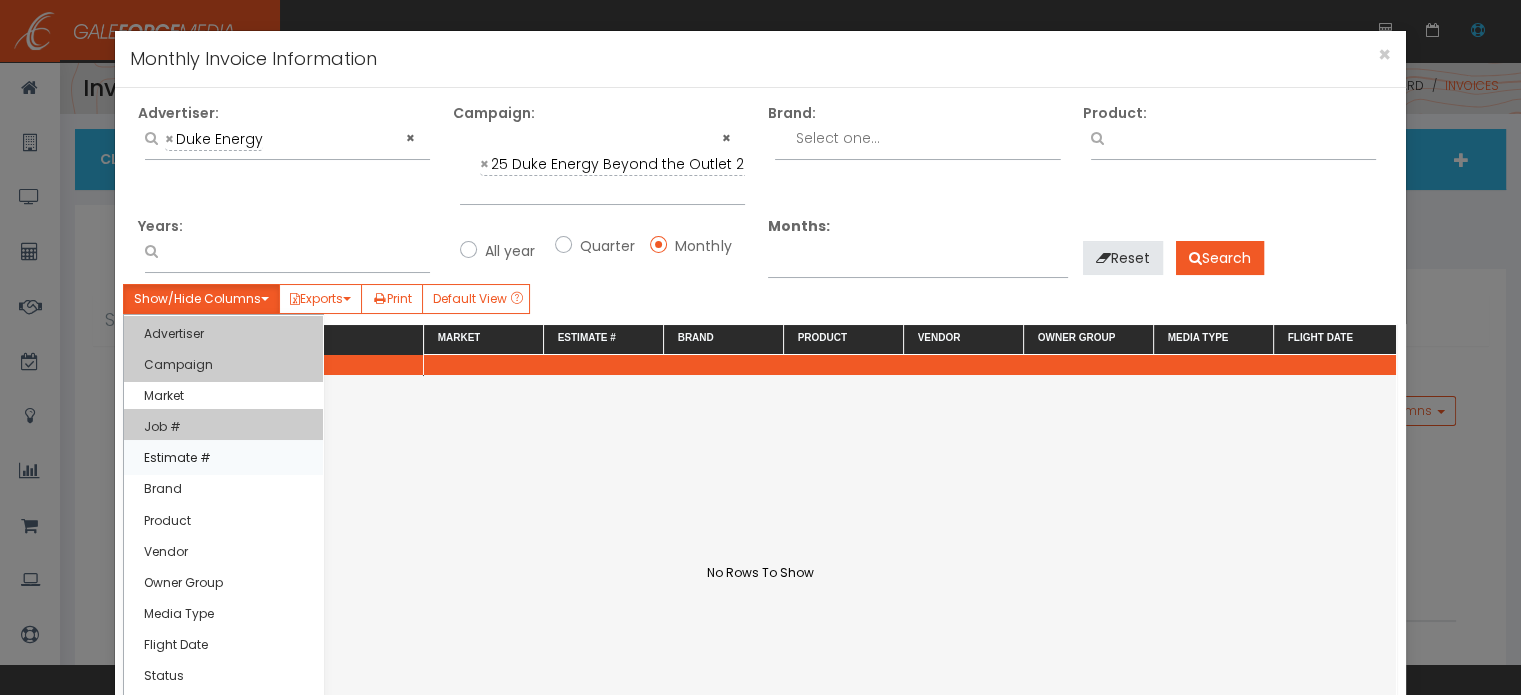 click on "Estimate #" at bounding box center (223, 457) 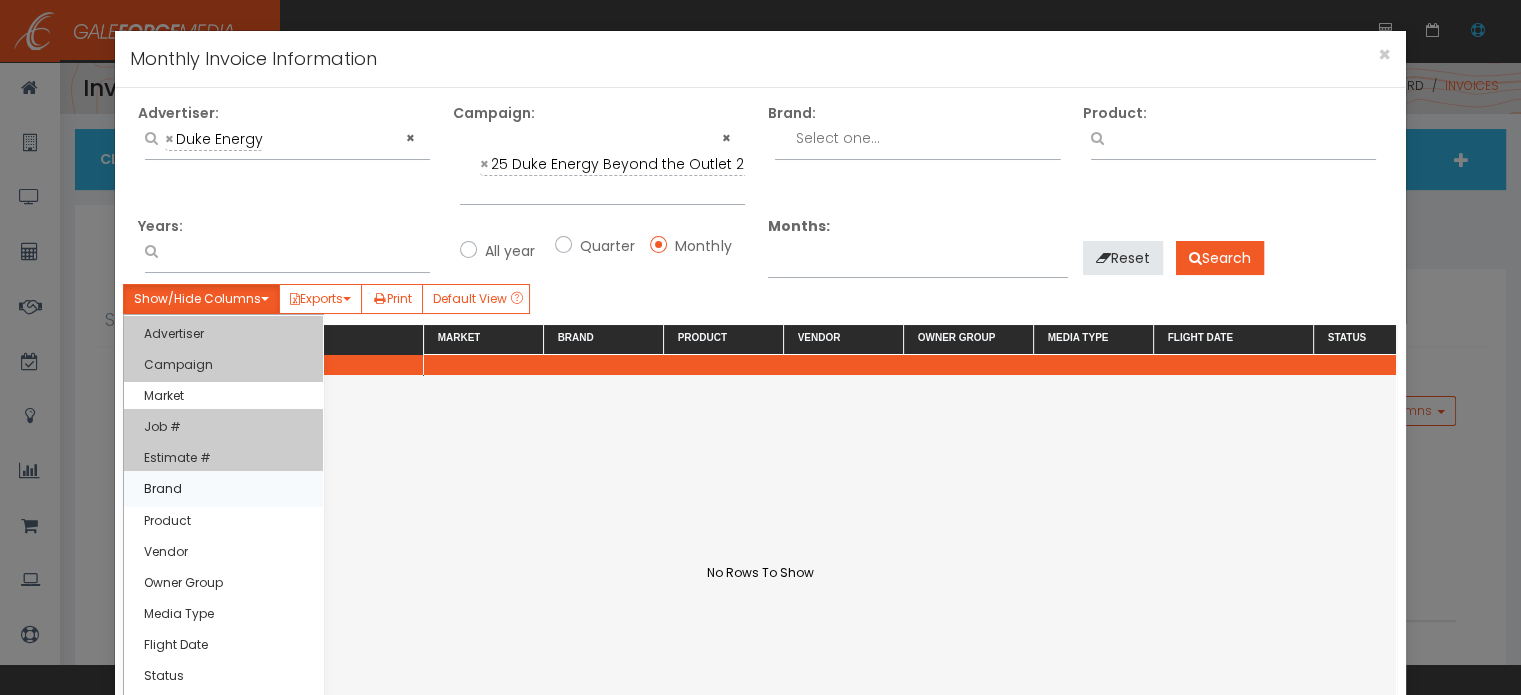 click on "Brand" at bounding box center [223, 488] 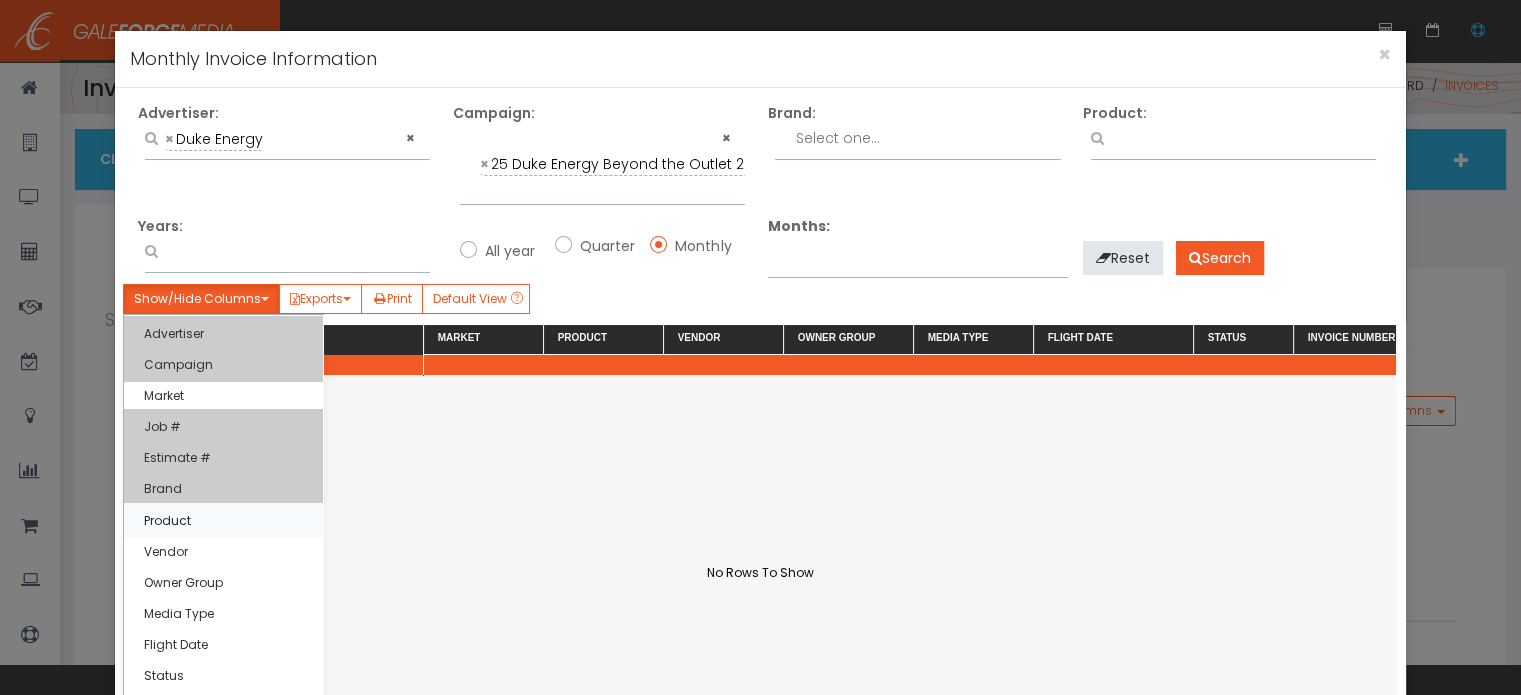 click on "Product" at bounding box center (223, 520) 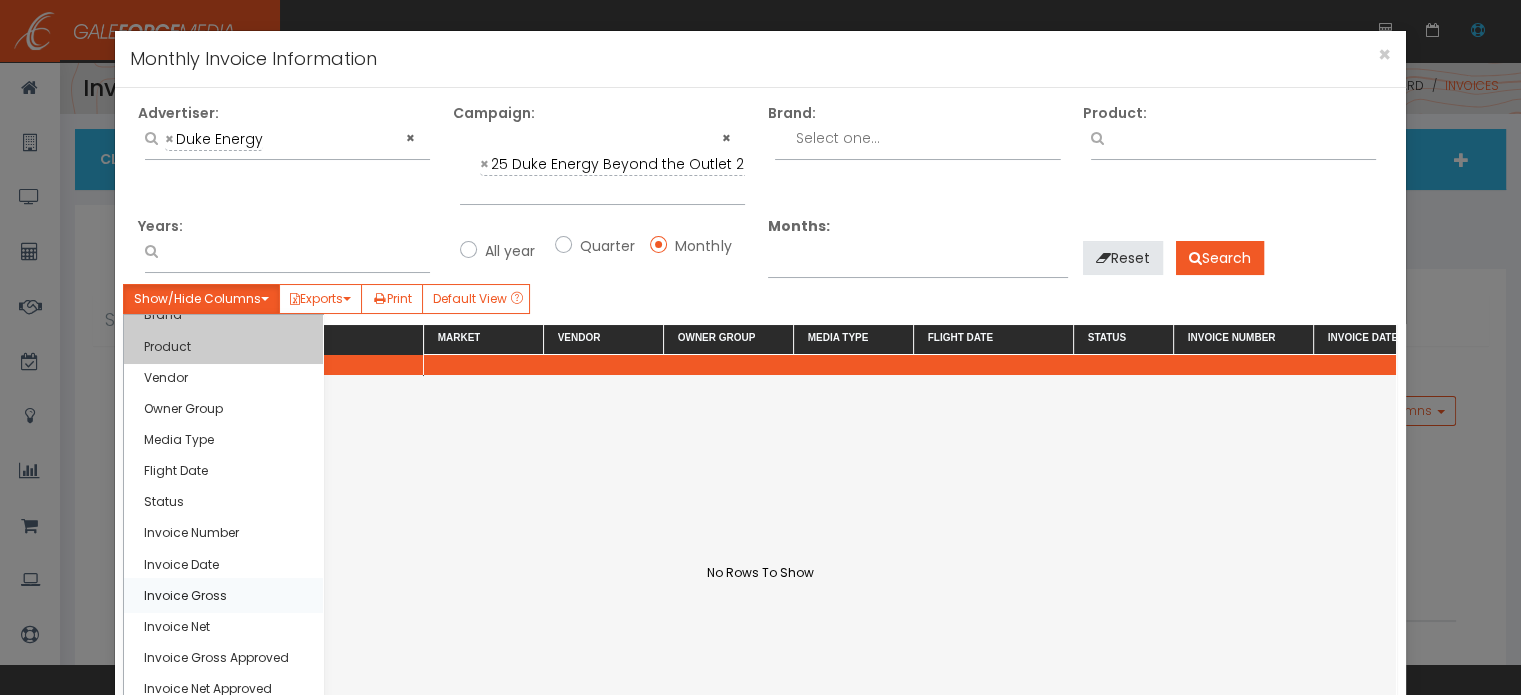 scroll, scrollTop: 200, scrollLeft: 0, axis: vertical 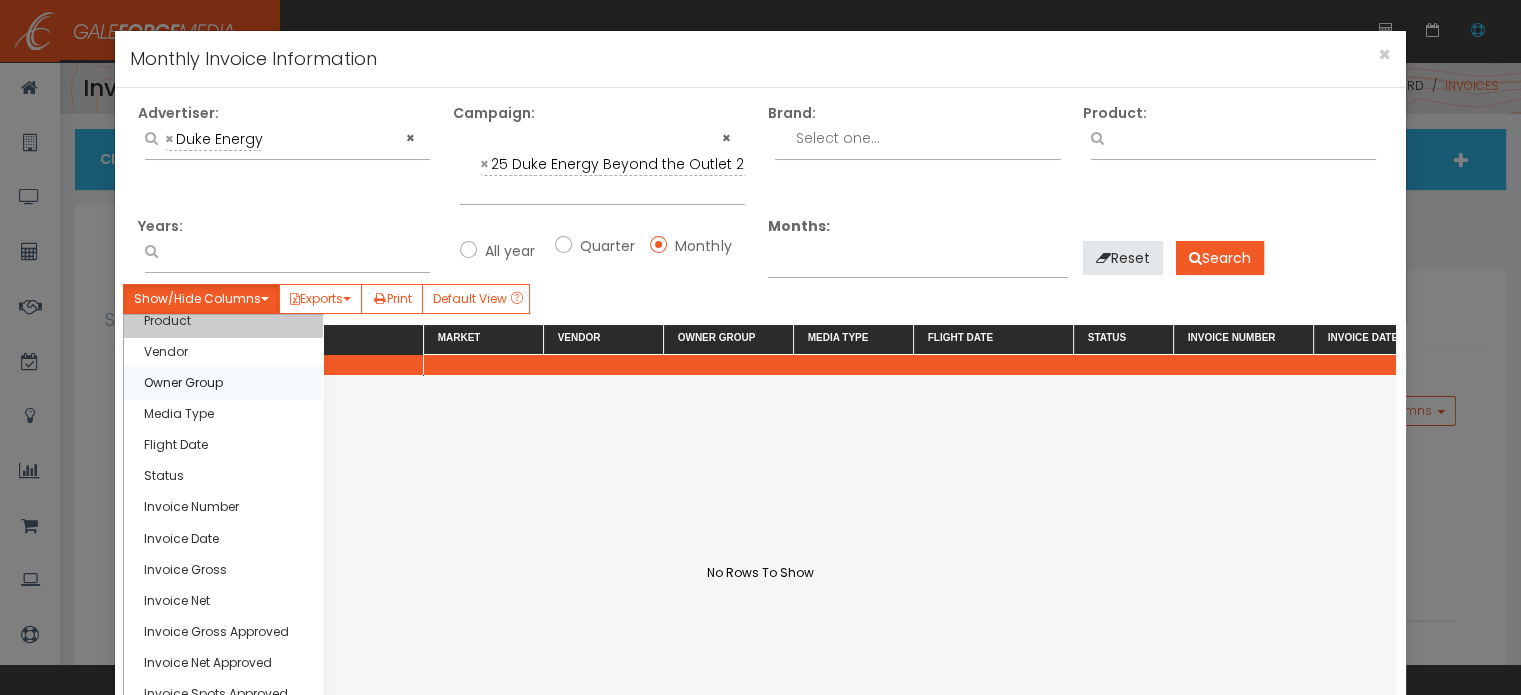 click on "Owner Group" at bounding box center (223, 382) 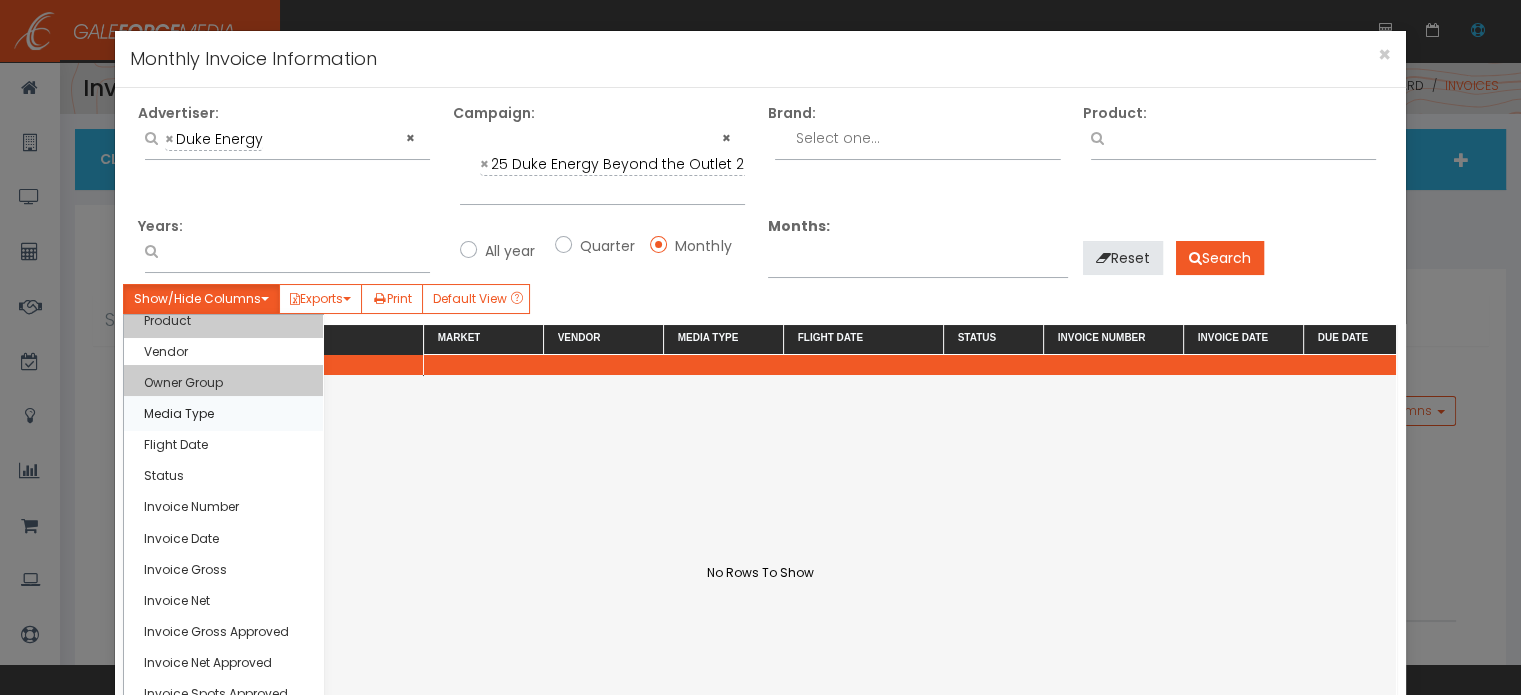 click on "Media Type" at bounding box center (223, 413) 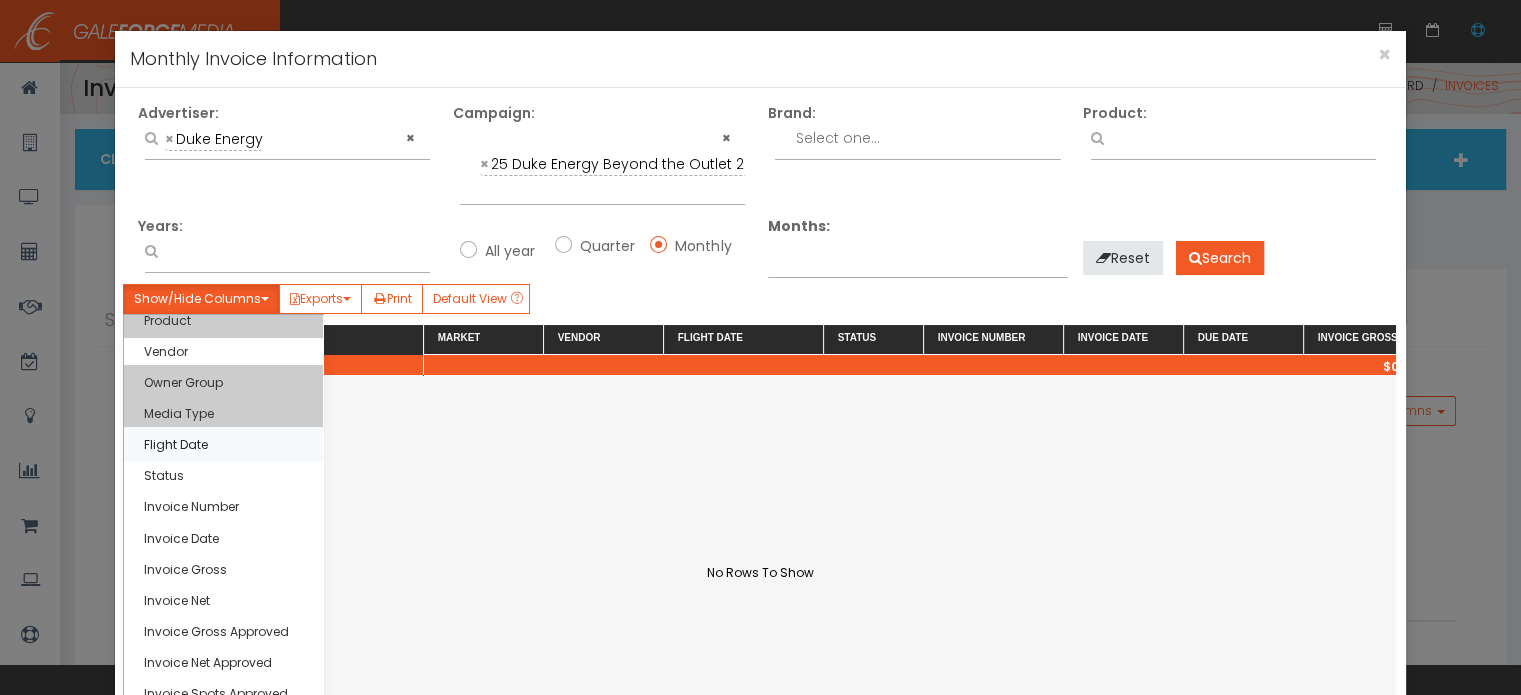 click on "Flight Date" at bounding box center [223, 444] 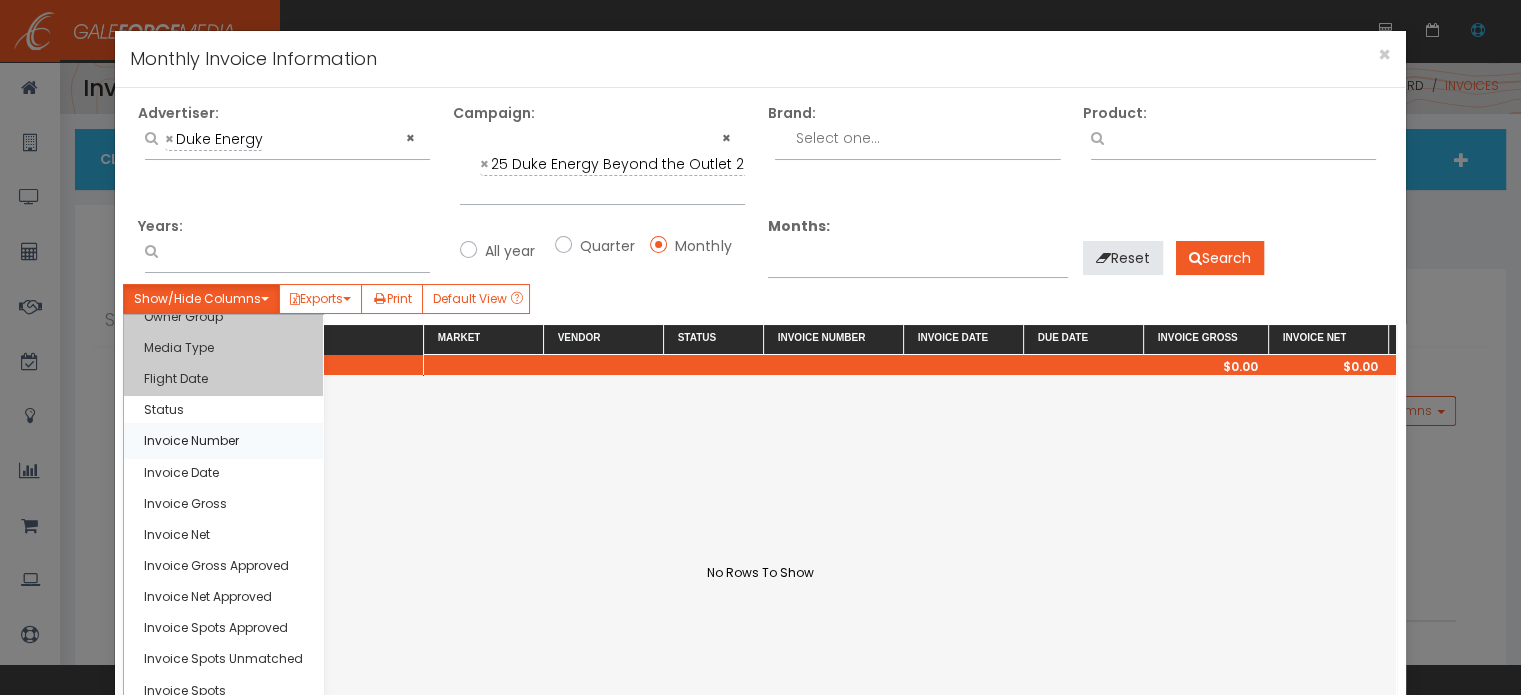 scroll, scrollTop: 300, scrollLeft: 0, axis: vertical 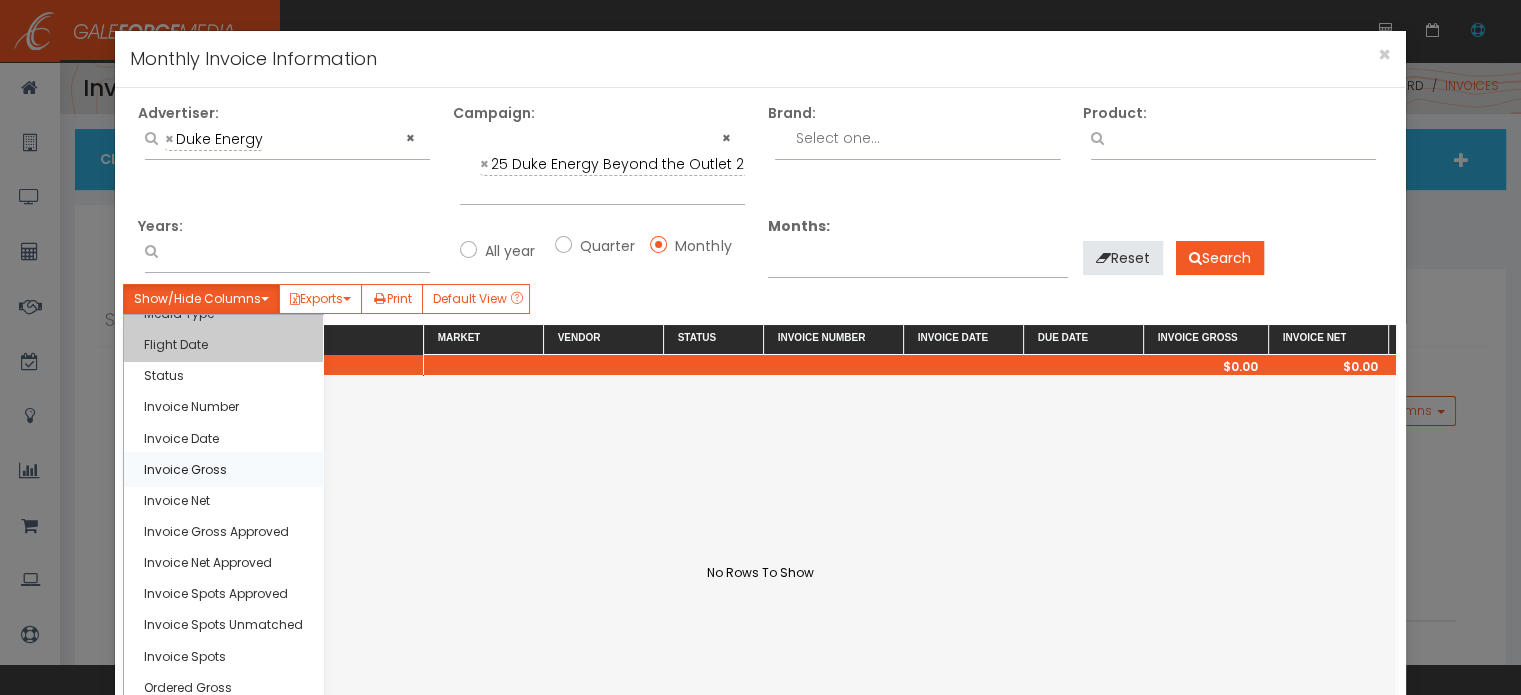 click on "Invoice Gross" at bounding box center [223, 469] 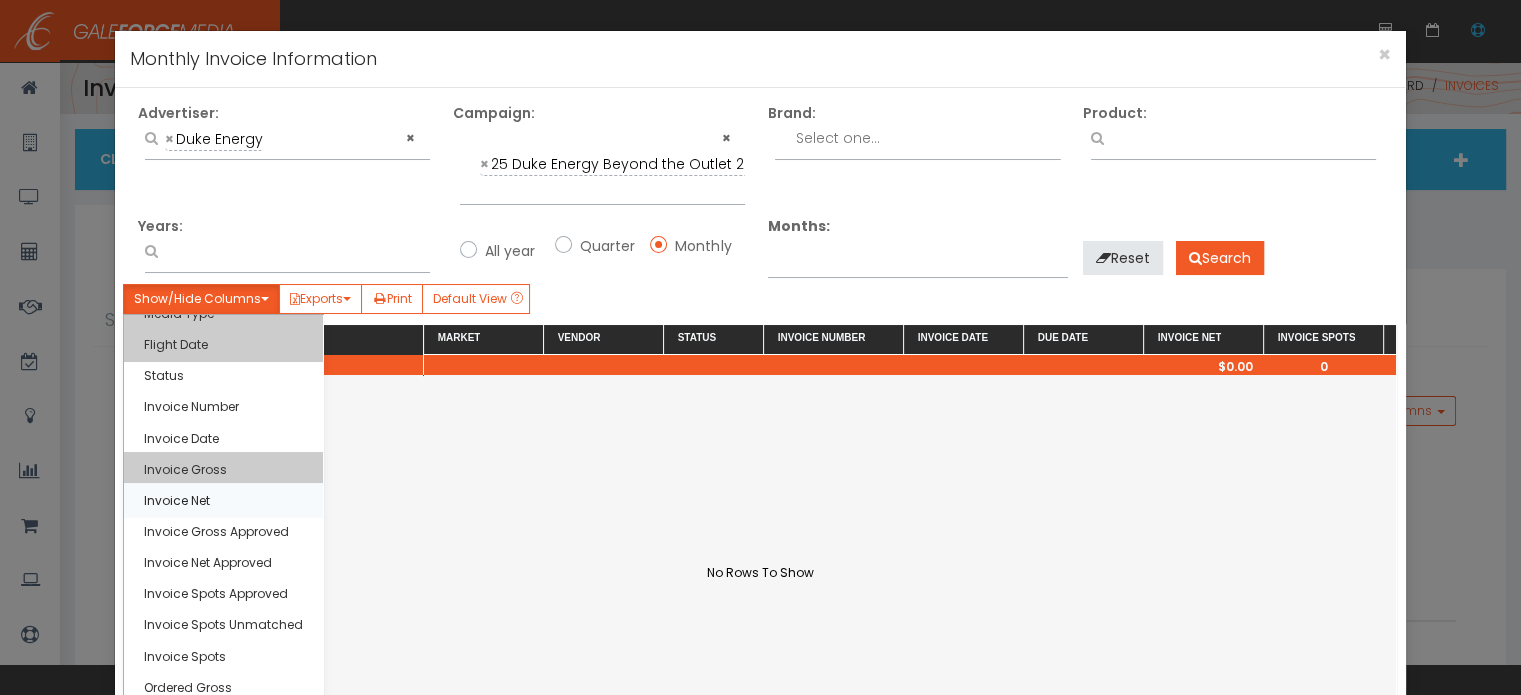 click on "Invoice Net" at bounding box center (223, 500) 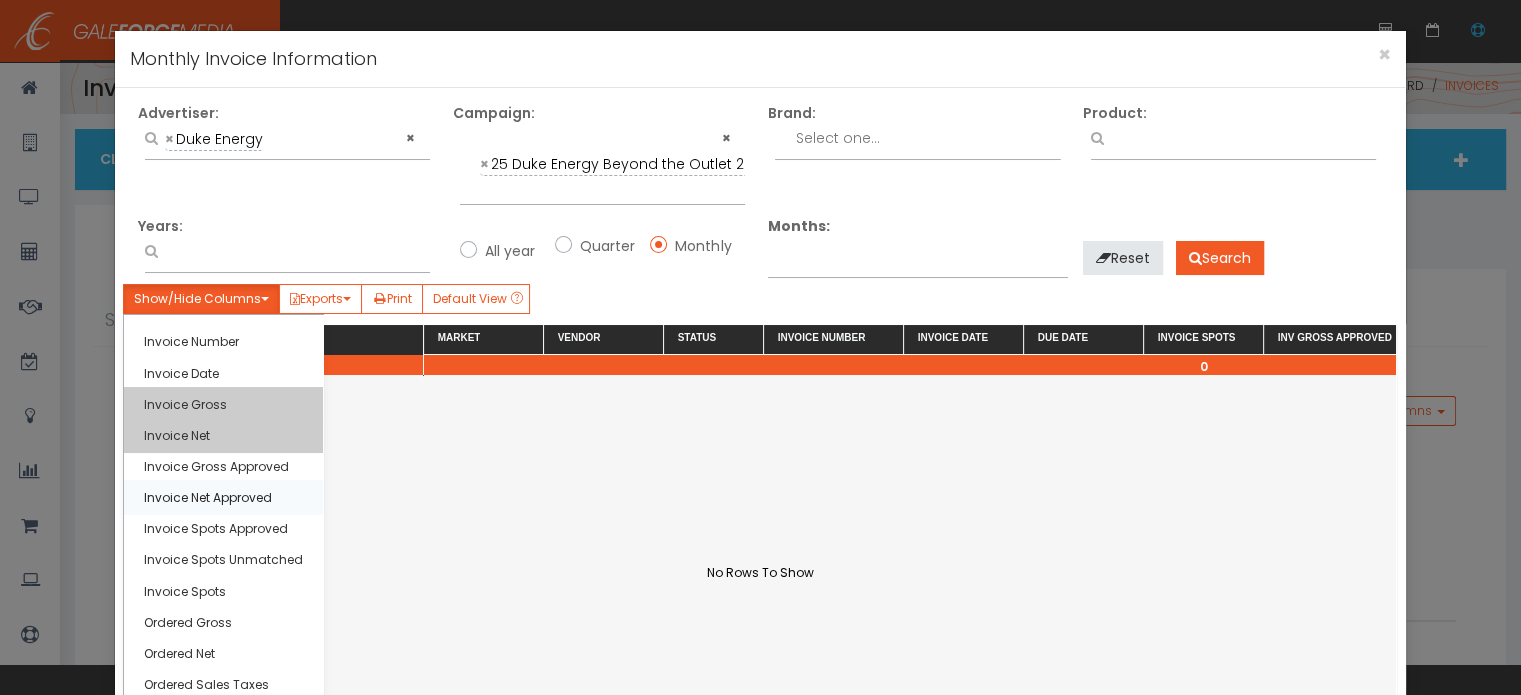 scroll, scrollTop: 413, scrollLeft: 0, axis: vertical 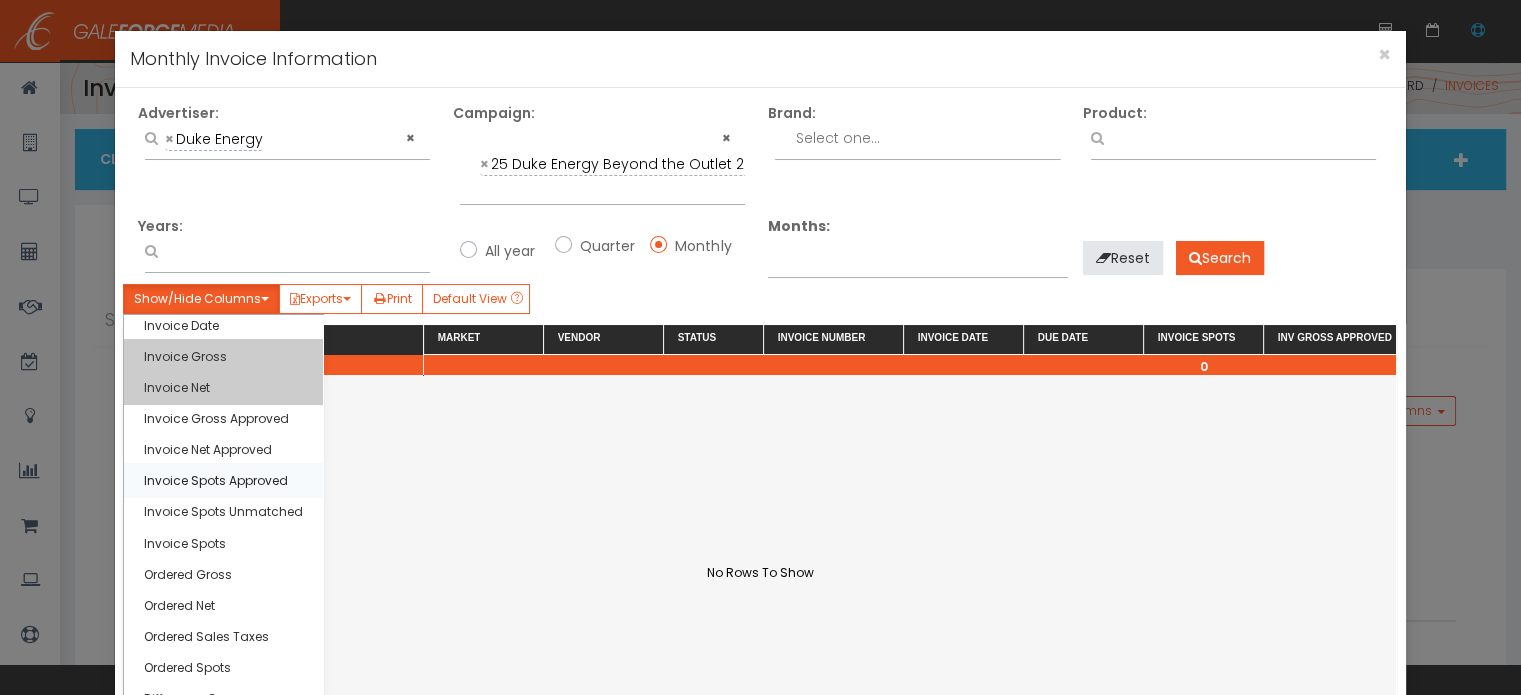 click on "Invoice Spots Approved" at bounding box center (223, 480) 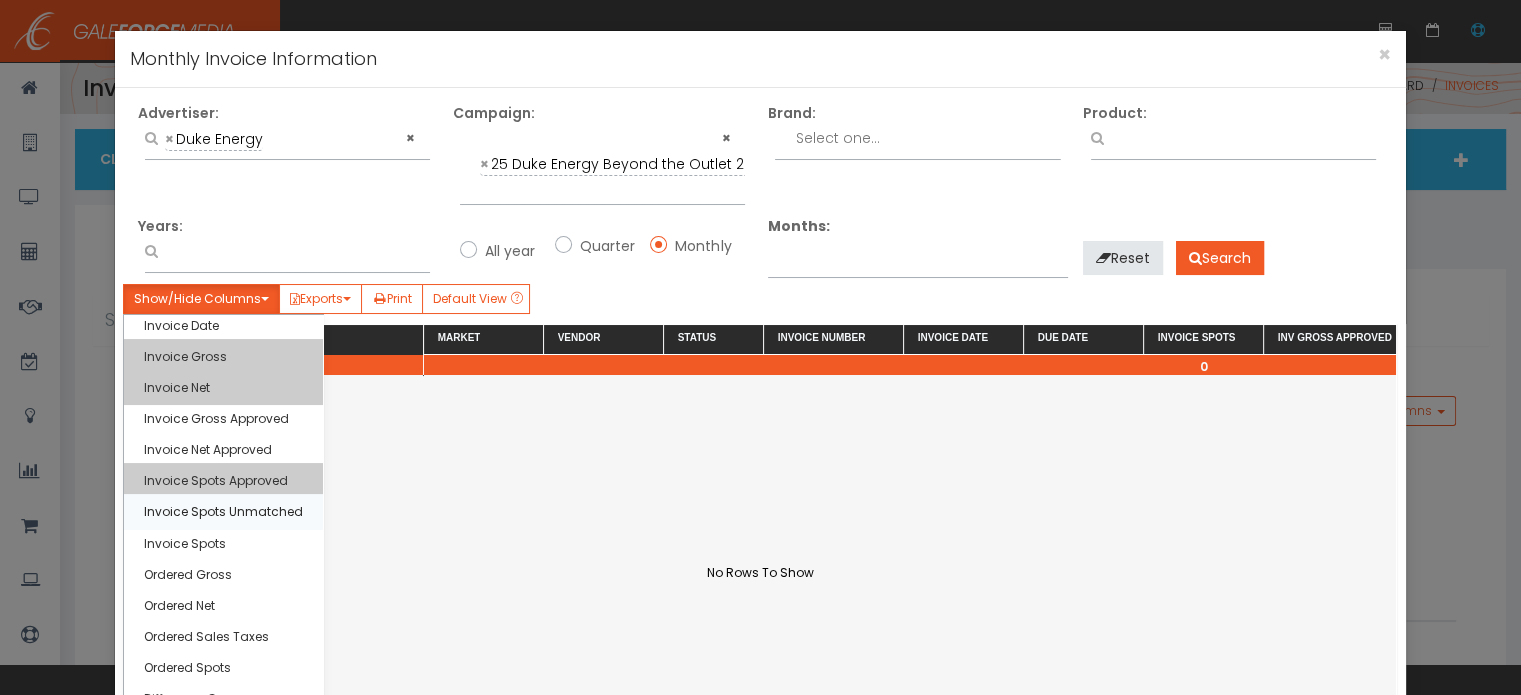click on "Invoice Spots Unmatched" at bounding box center (223, 511) 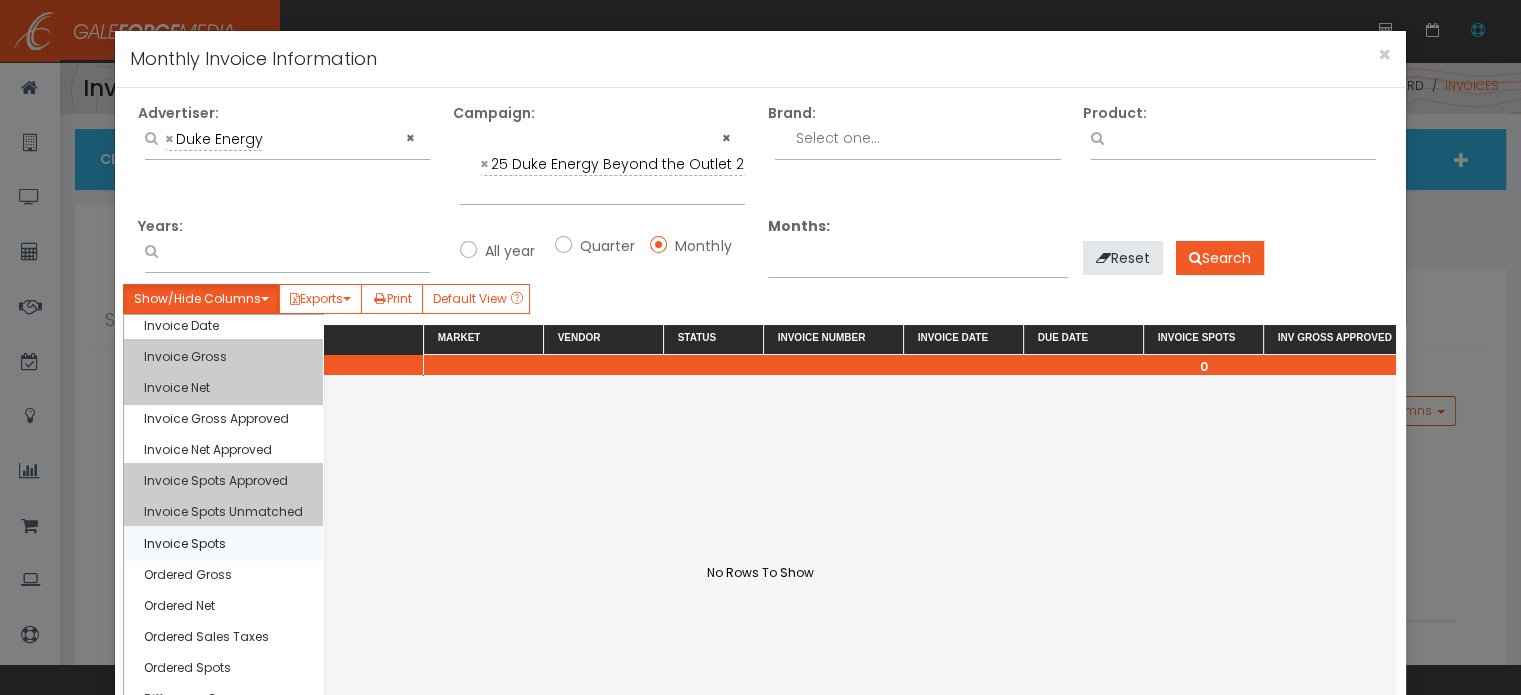 click on "Invoice Spots" at bounding box center [223, 543] 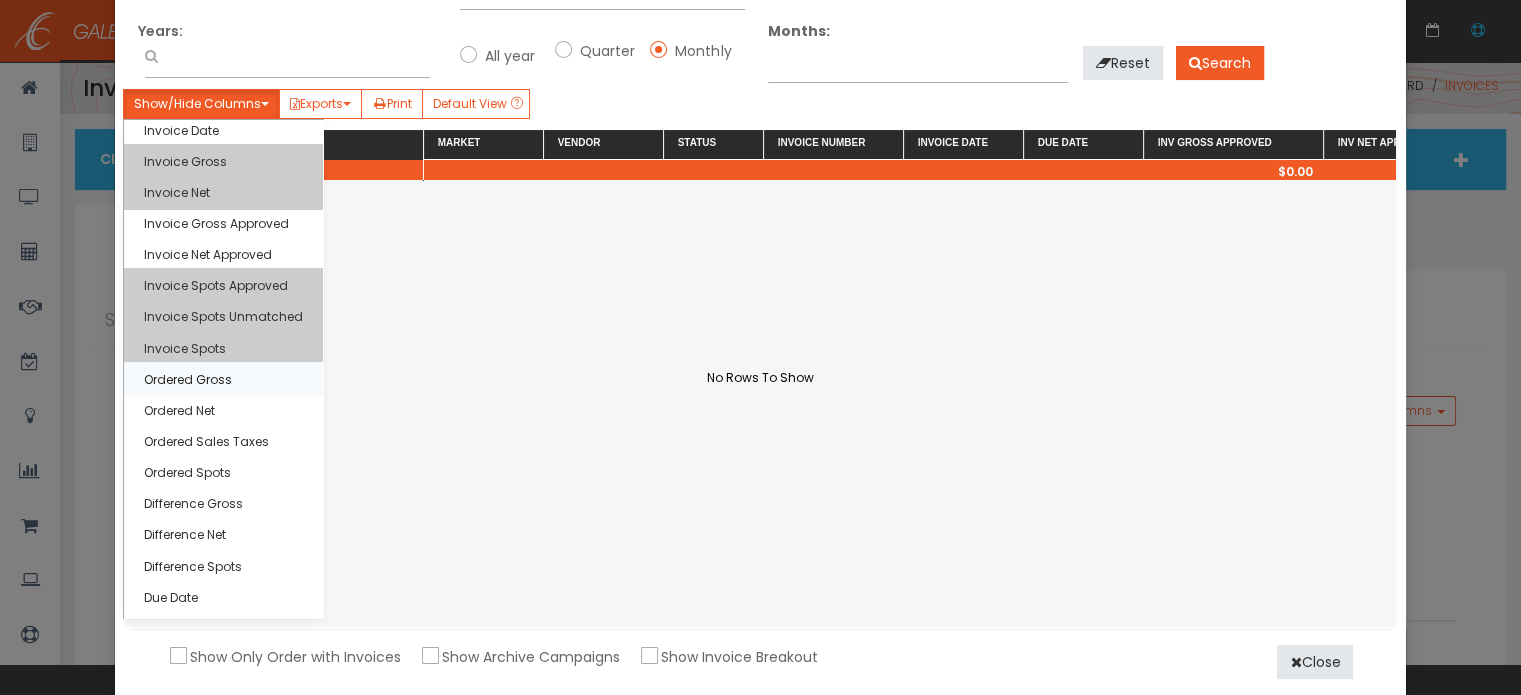 scroll, scrollTop: 200, scrollLeft: 0, axis: vertical 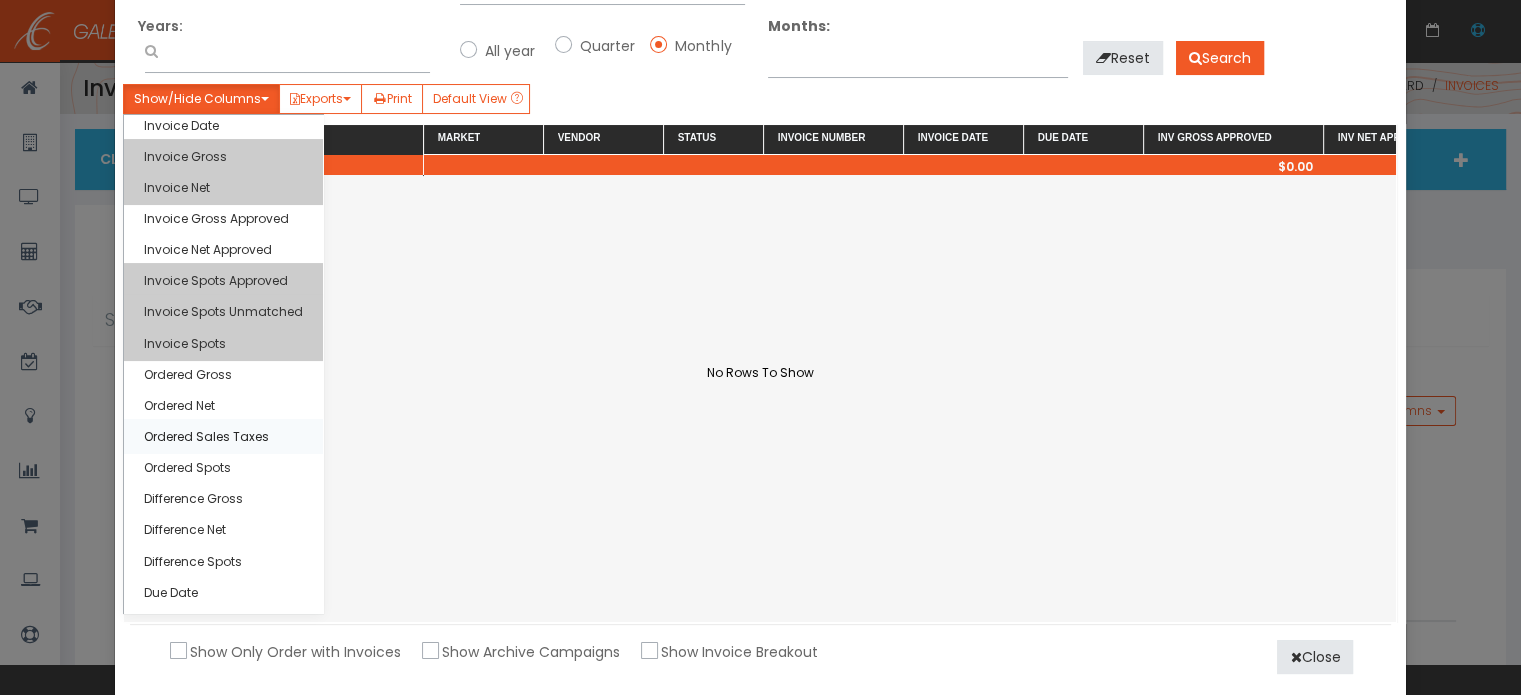 click on "Ordered Sales Taxes" at bounding box center (223, 436) 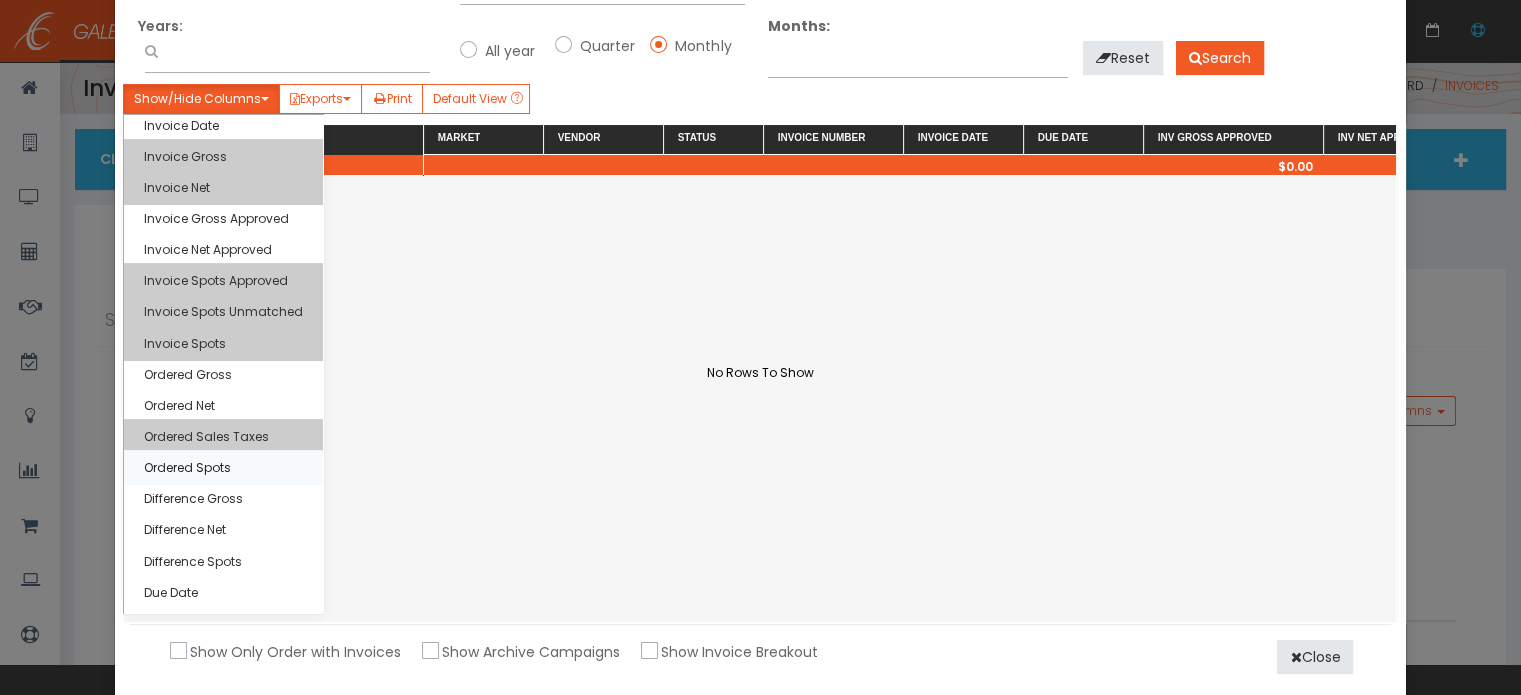 click on "Ordered Spots" at bounding box center [223, 467] 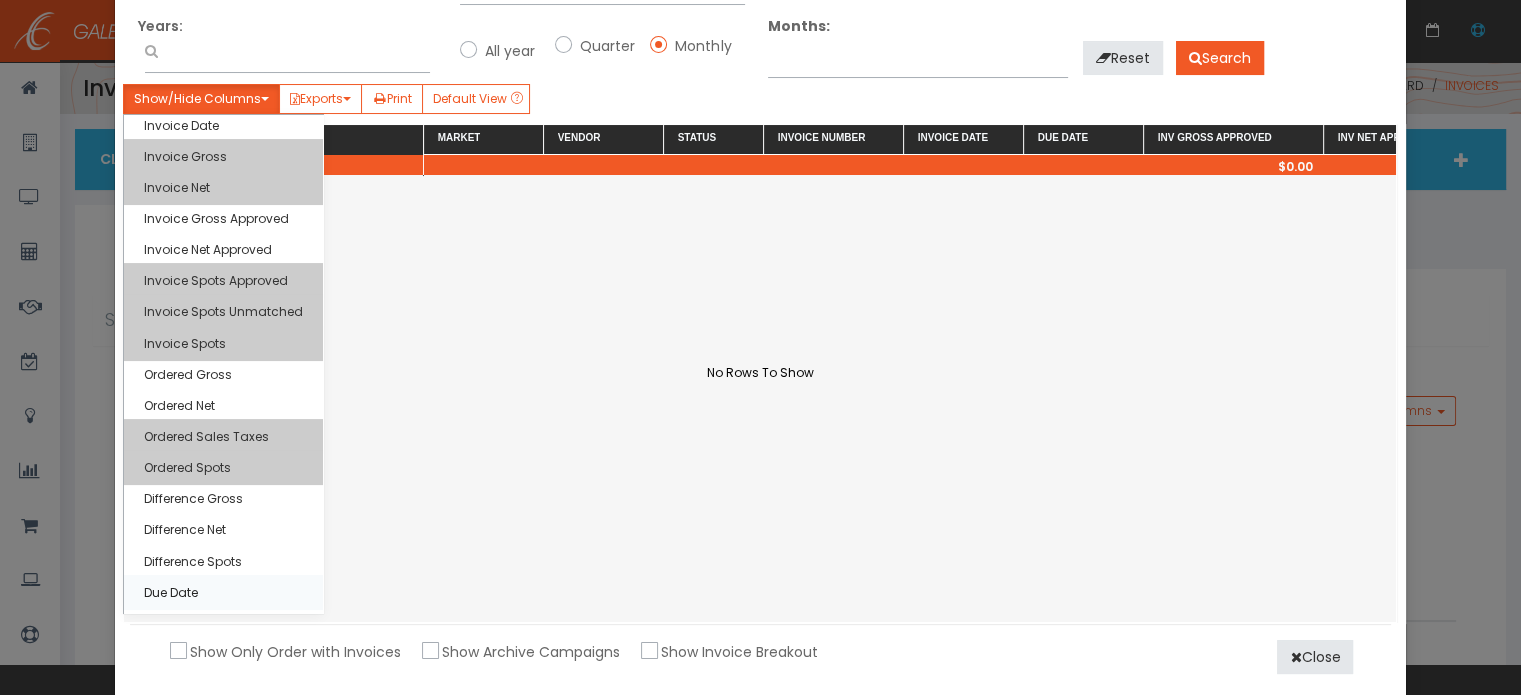 scroll, scrollTop: 238, scrollLeft: 0, axis: vertical 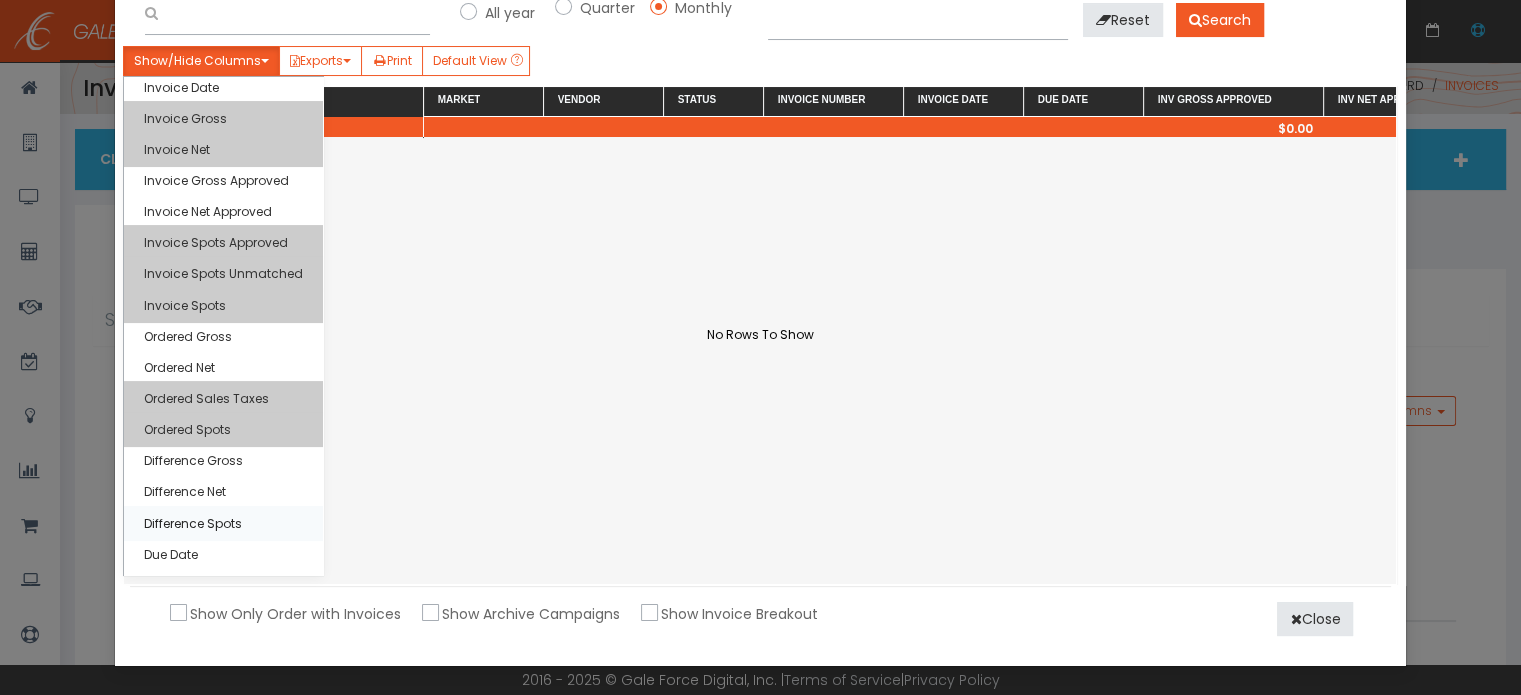 click on "Difference Spots" at bounding box center (223, 523) 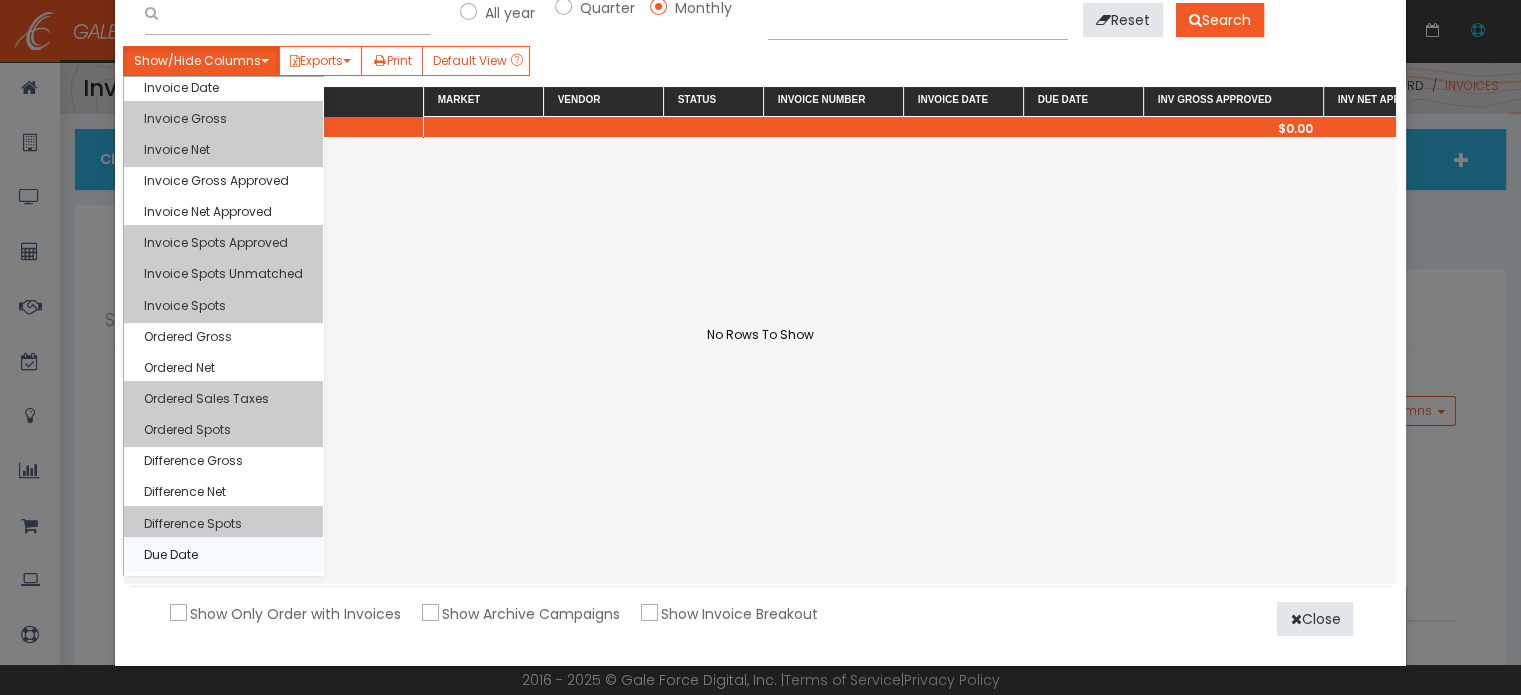 click on "Due Date" at bounding box center (223, 554) 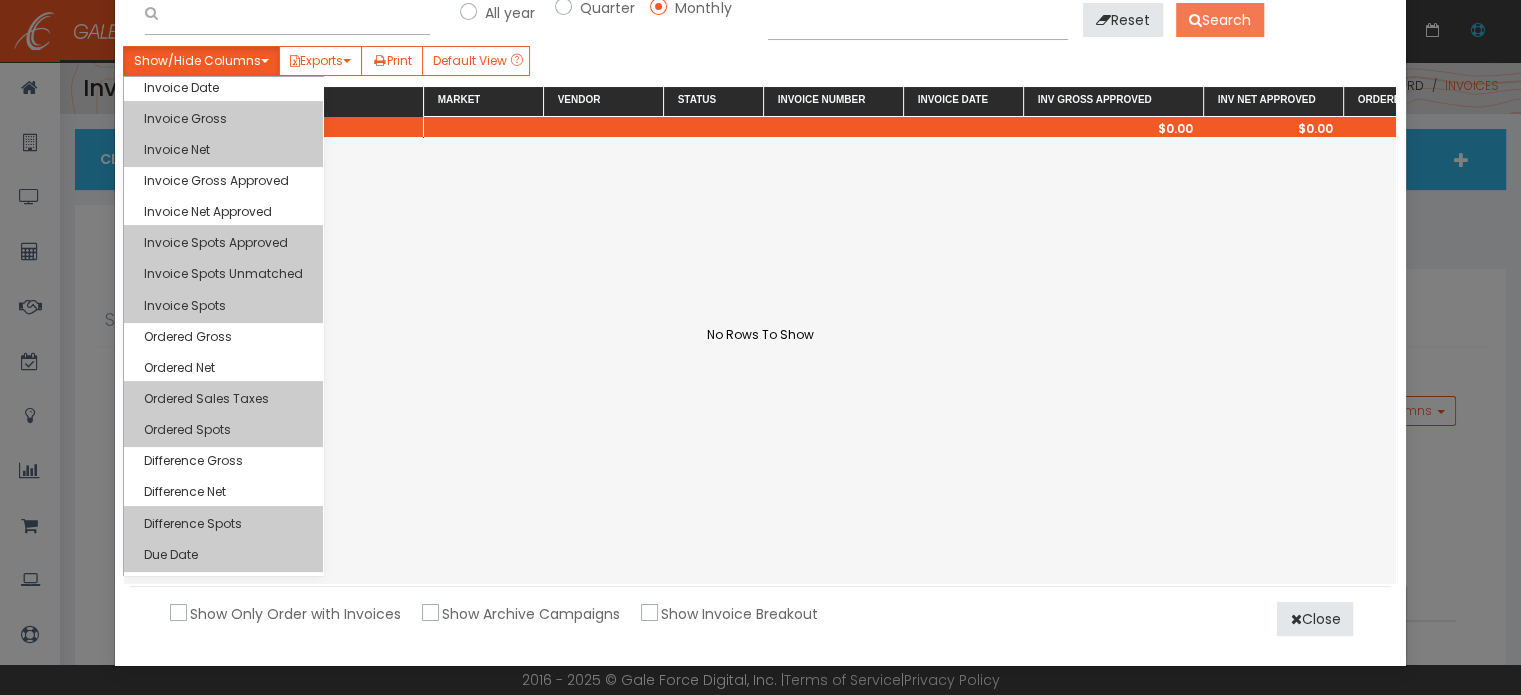 click on "Search" at bounding box center [1220, 20] 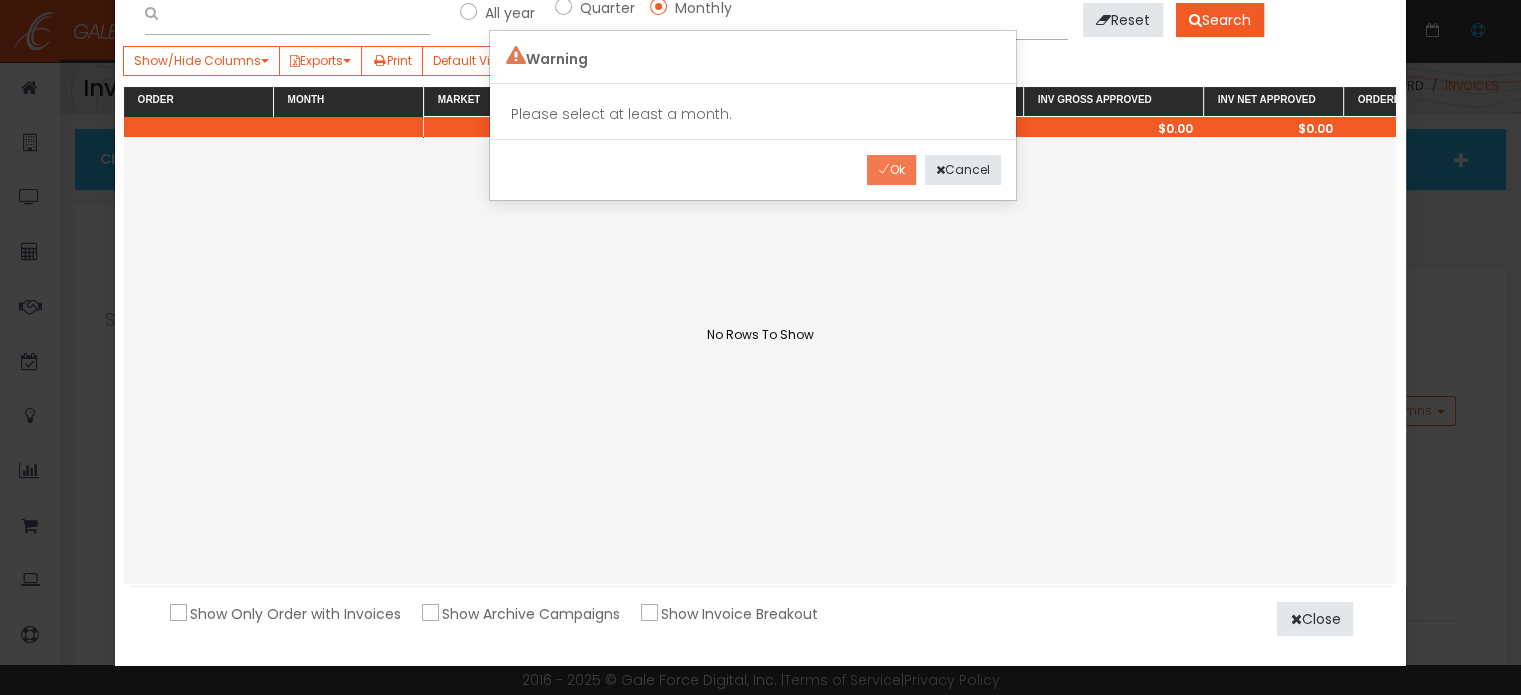 click on "Ok" at bounding box center [891, 170] 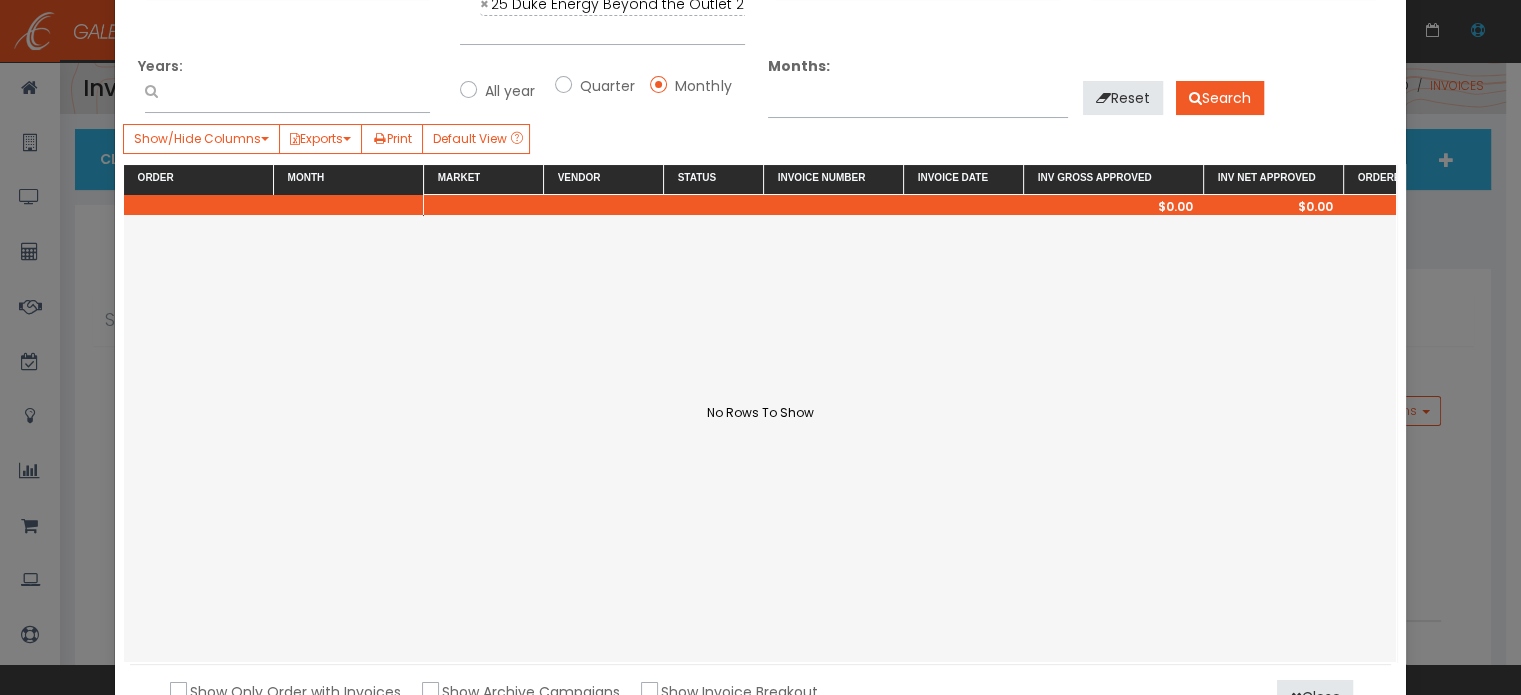 scroll, scrollTop: 38, scrollLeft: 0, axis: vertical 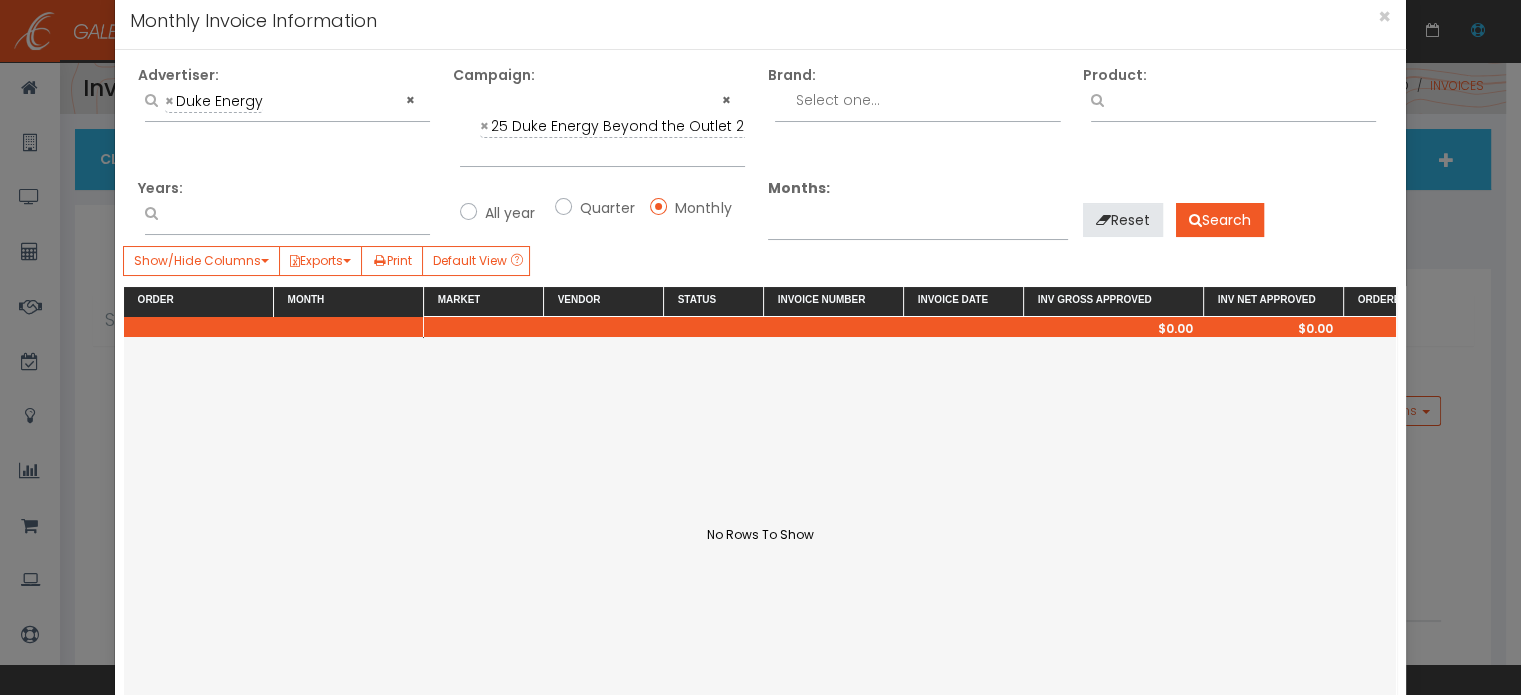 click at bounding box center (918, 215) 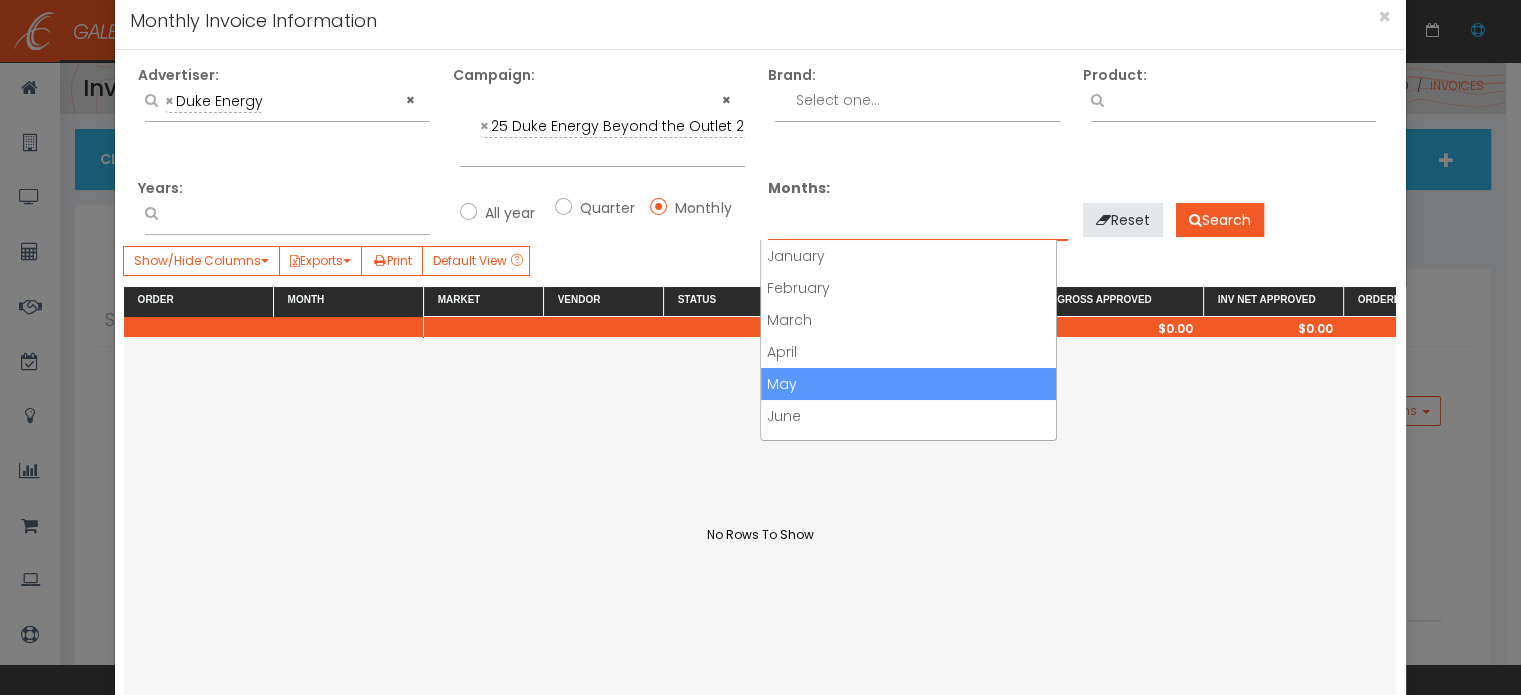 click on "May" at bounding box center [908, 384] 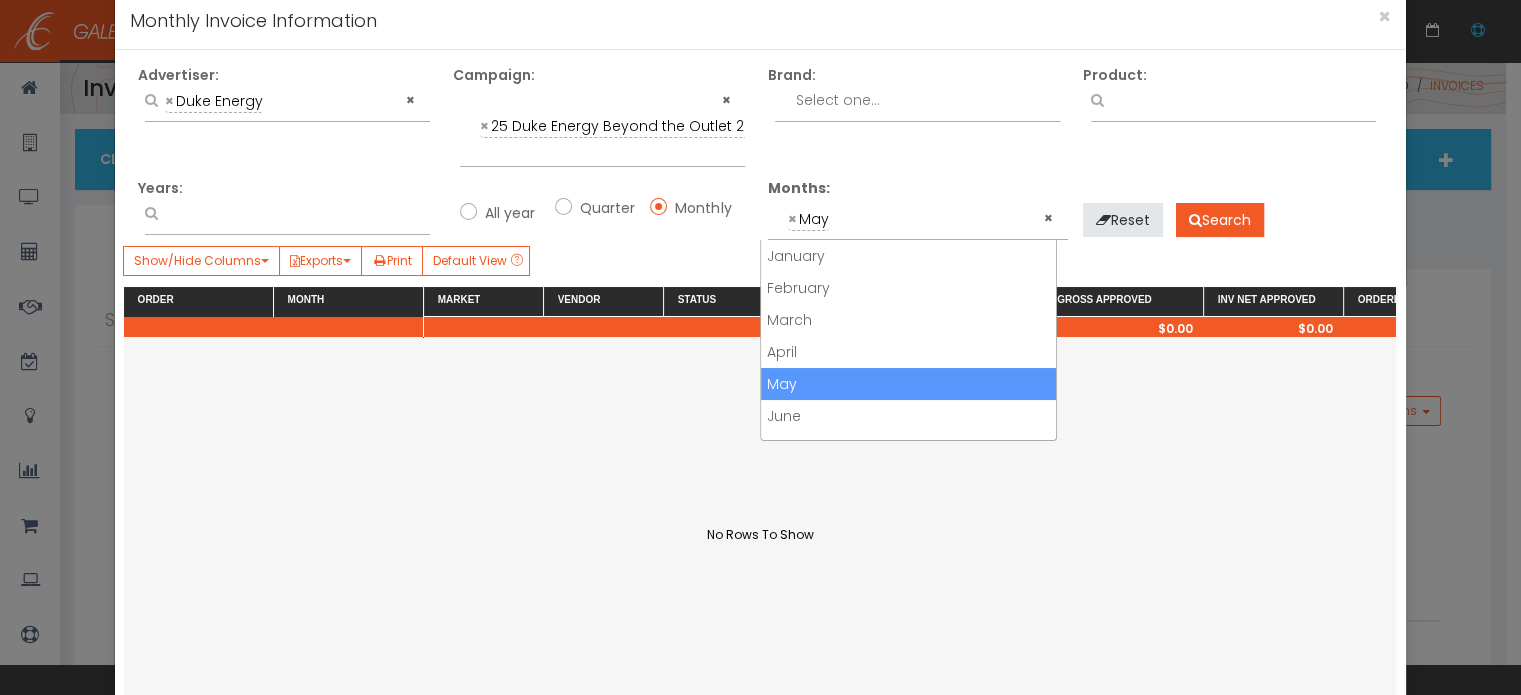 scroll, scrollTop: 87, scrollLeft: 0, axis: vertical 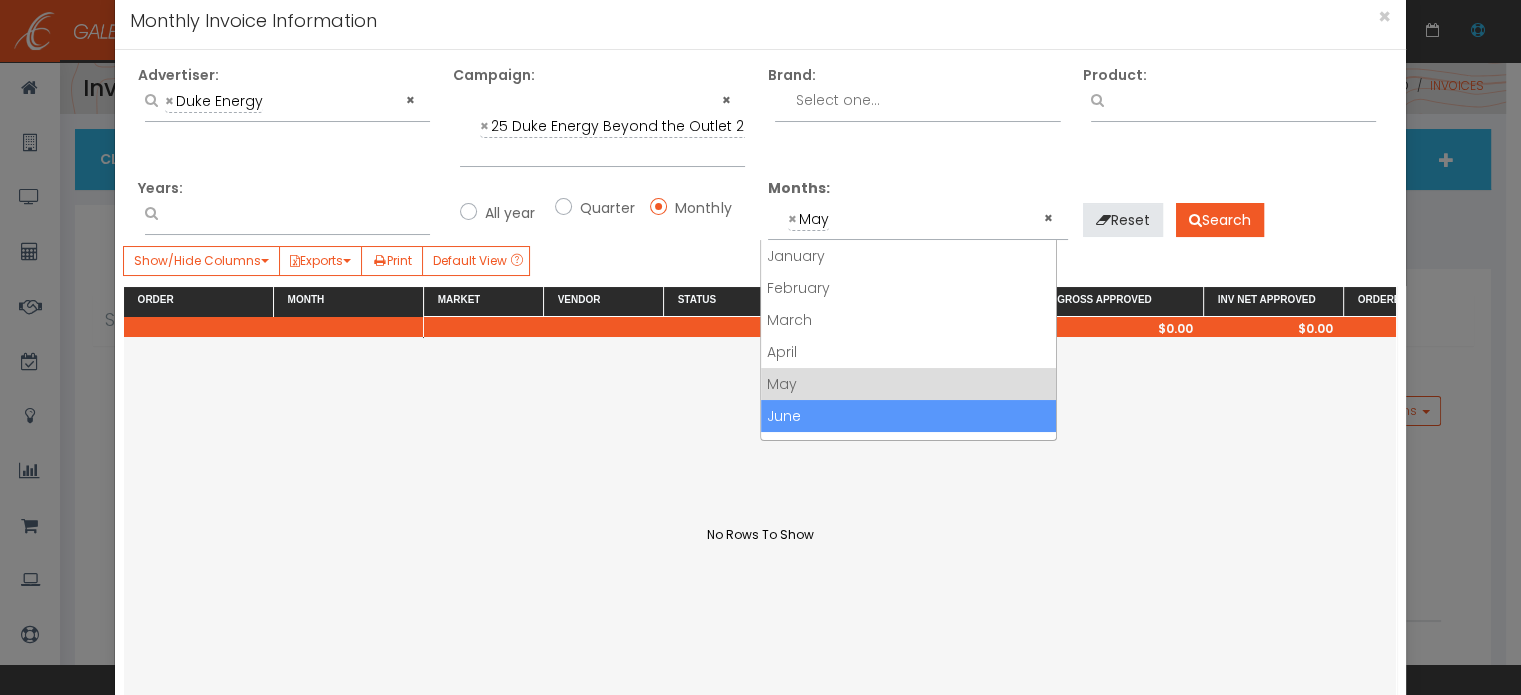 click on "June" at bounding box center (908, 416) 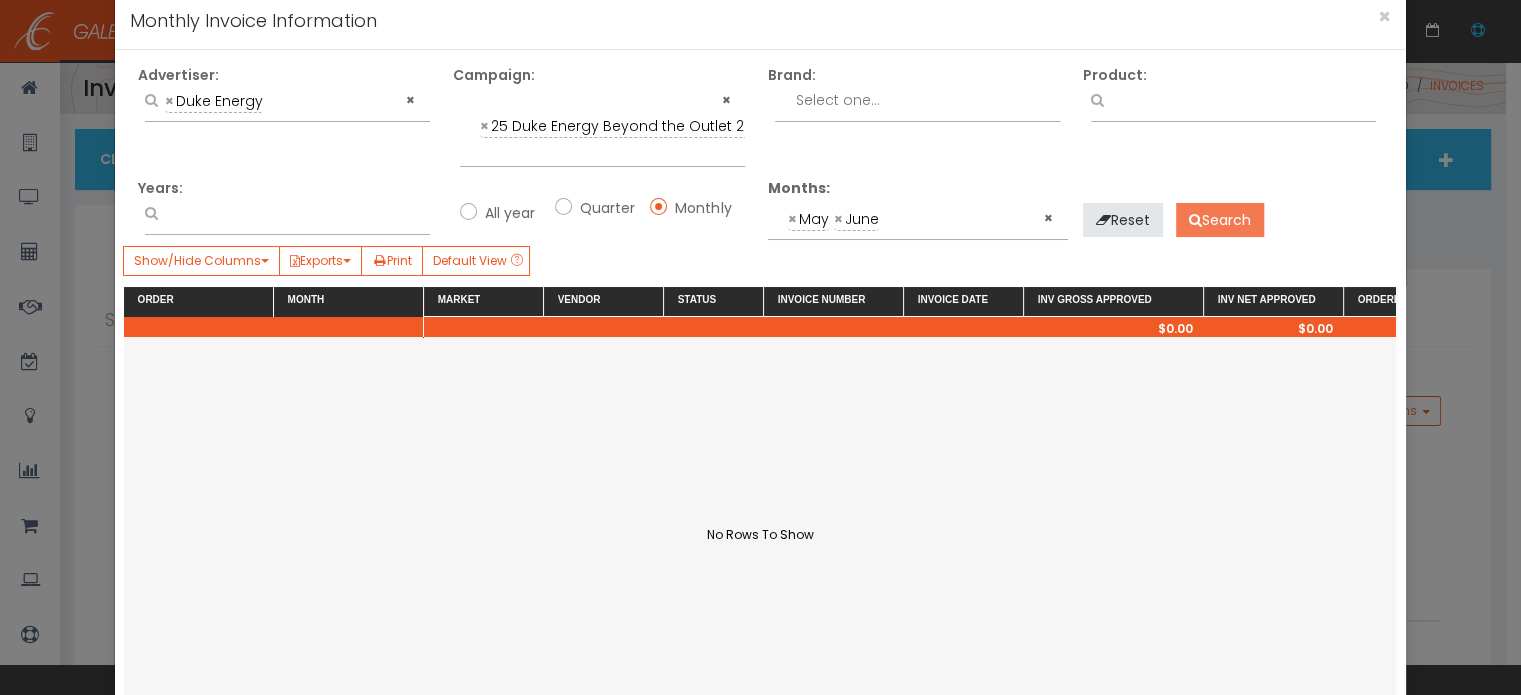 click on "Search" at bounding box center [1220, 220] 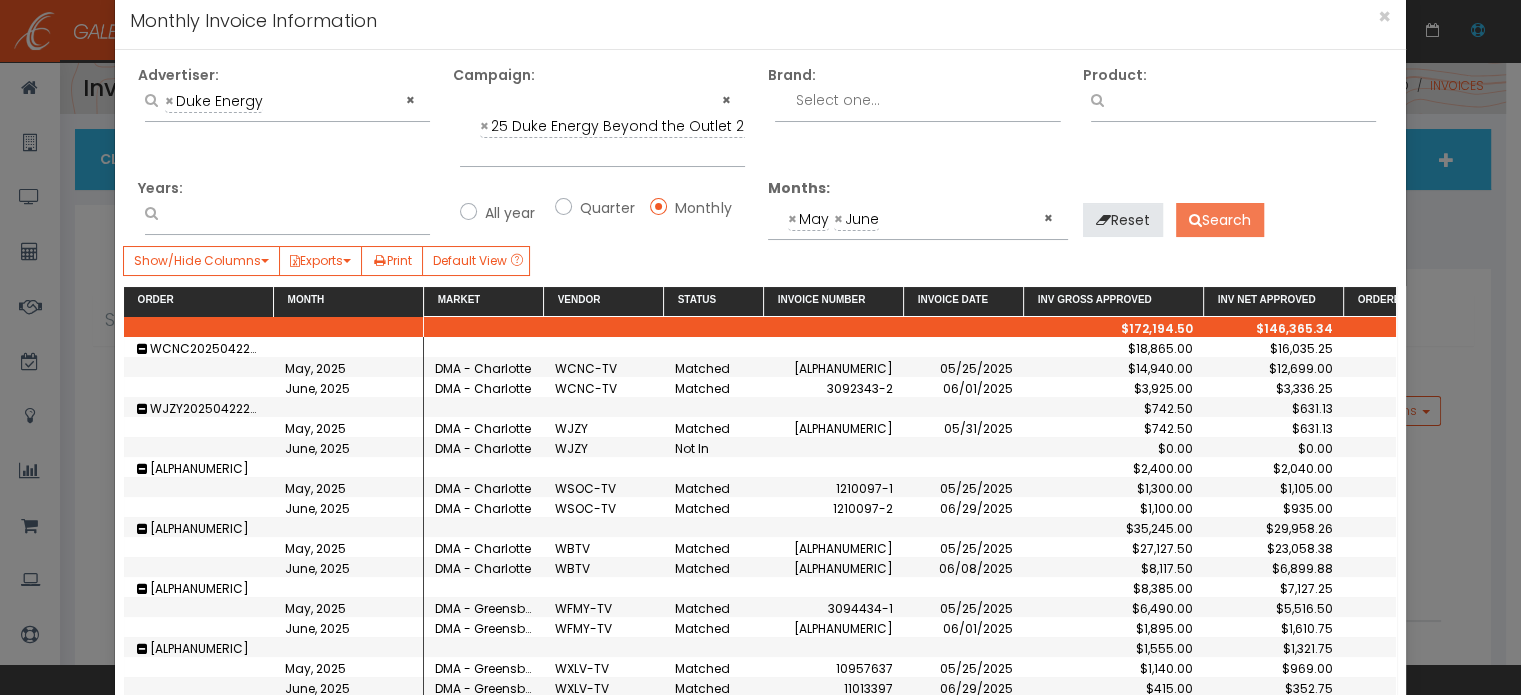 scroll, scrollTop: 66, scrollLeft: 0, axis: vertical 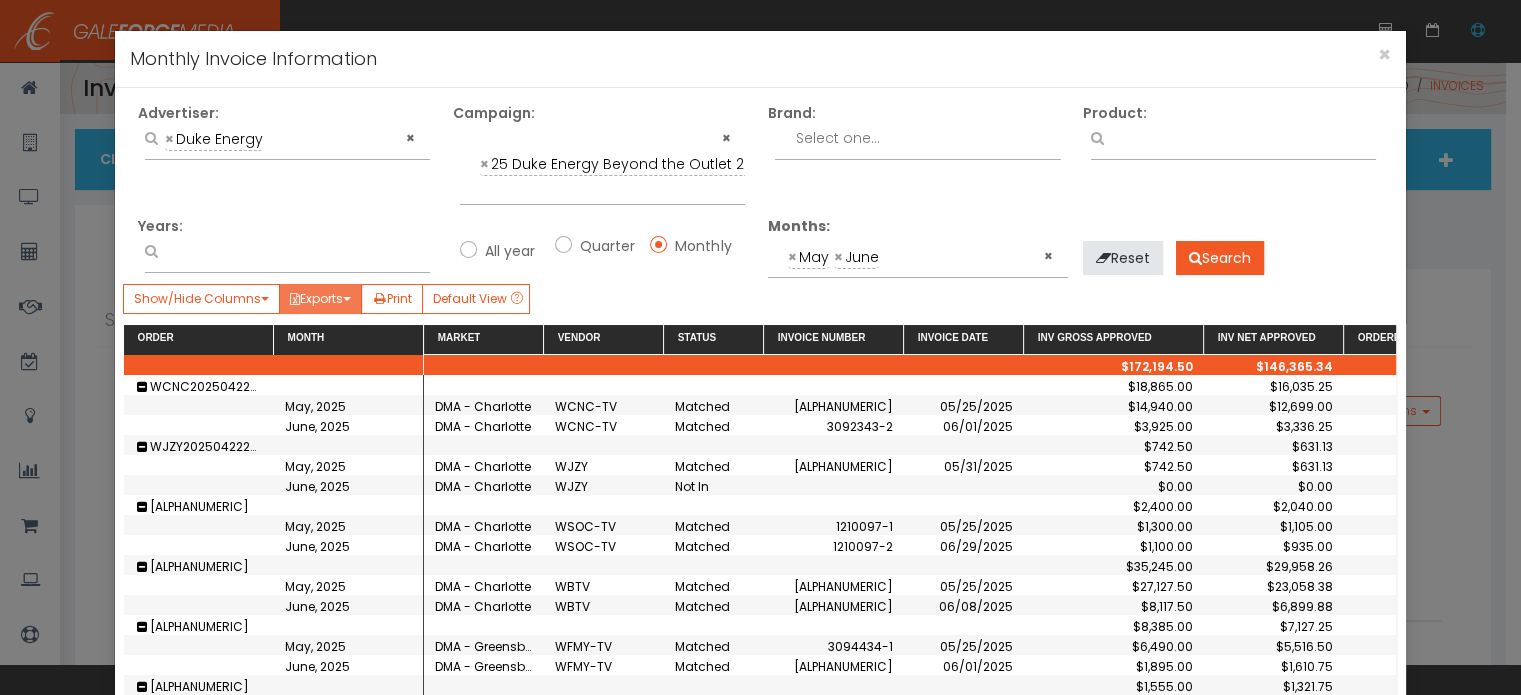 click on "Exports" at bounding box center (320, 299) 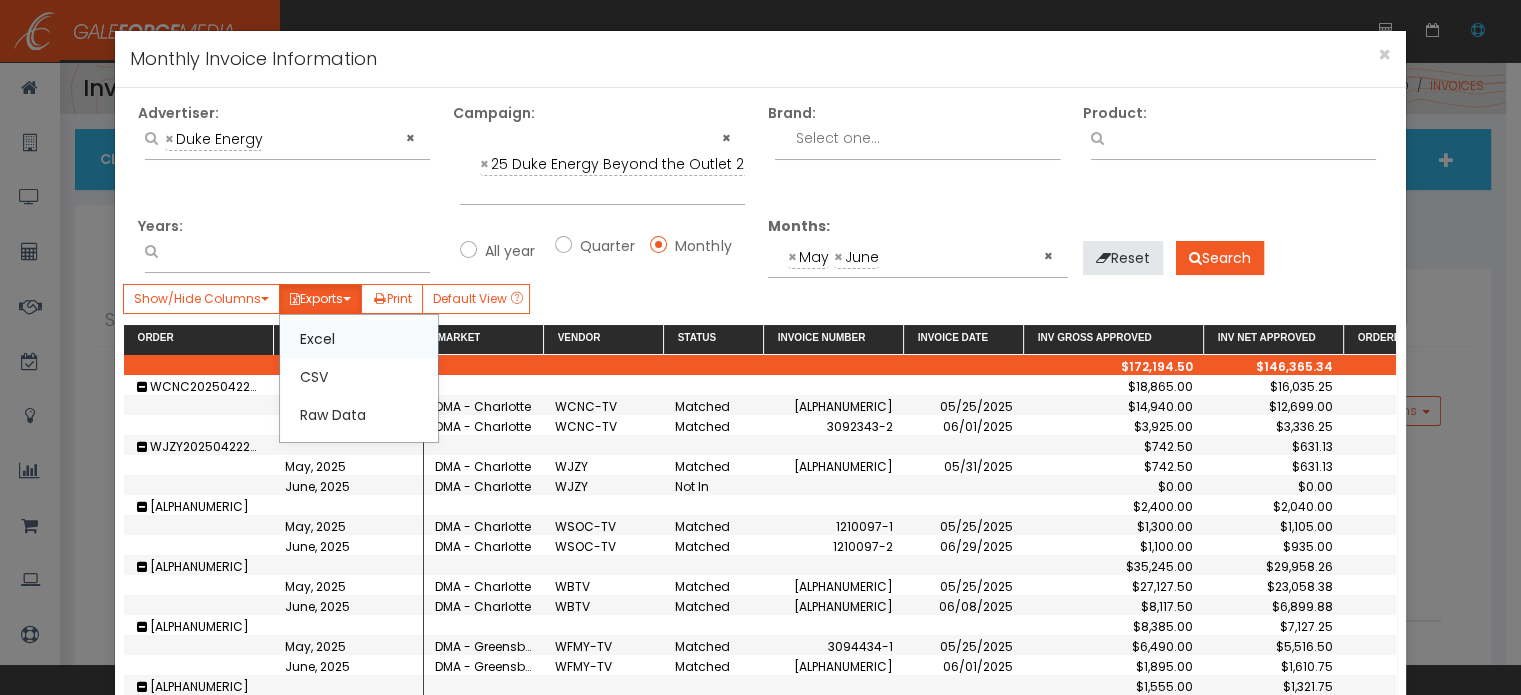 click on "Excel" at bounding box center [359, 339] 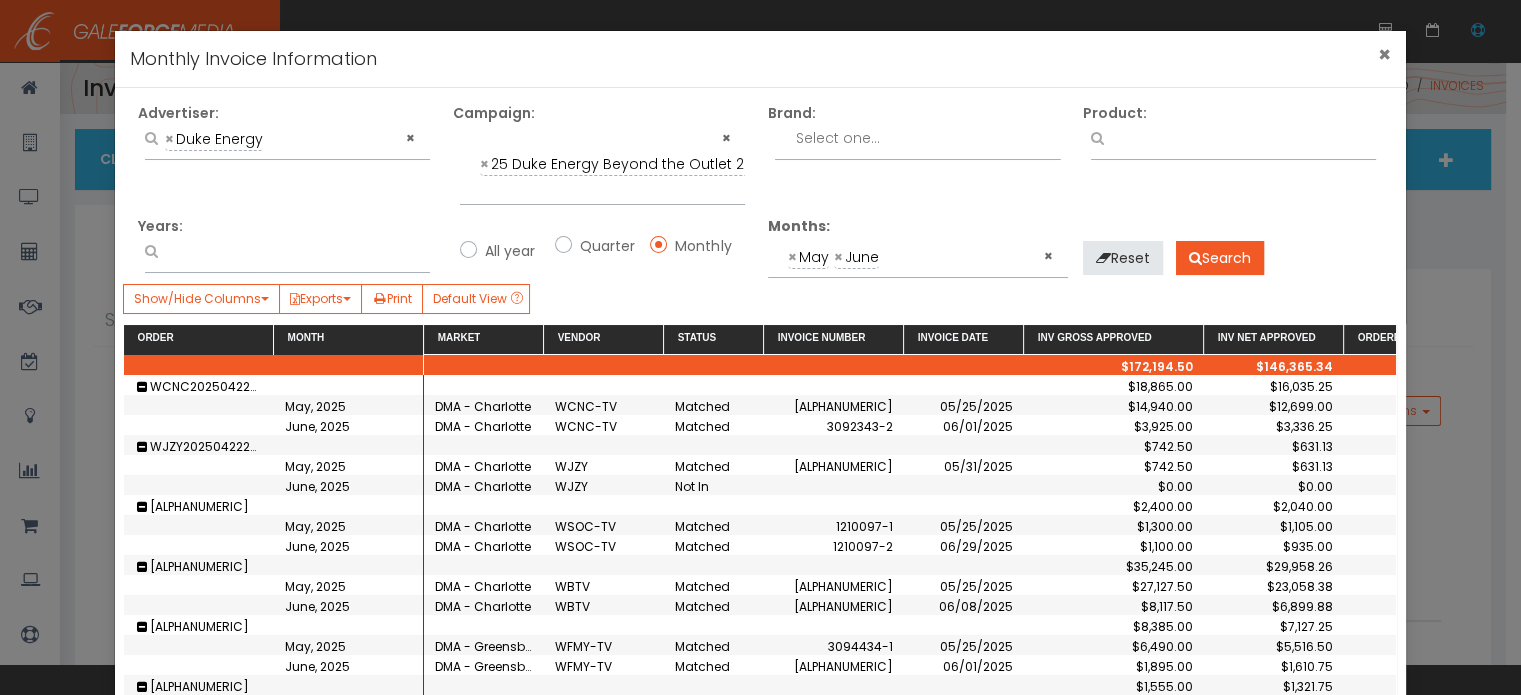 drag, startPoint x: 1368, startPoint y: 47, endPoint x: 1325, endPoint y: 51, distance: 43.185646 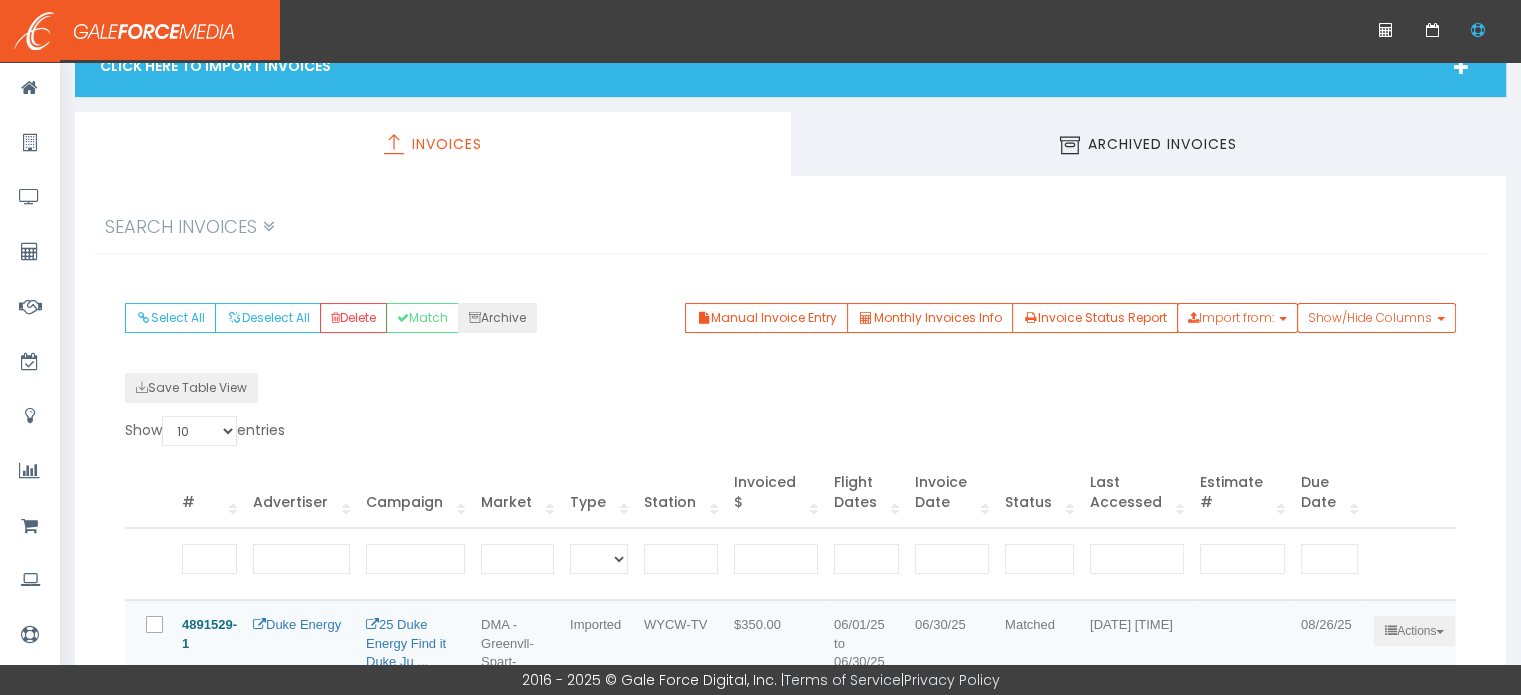 scroll, scrollTop: 200, scrollLeft: 0, axis: vertical 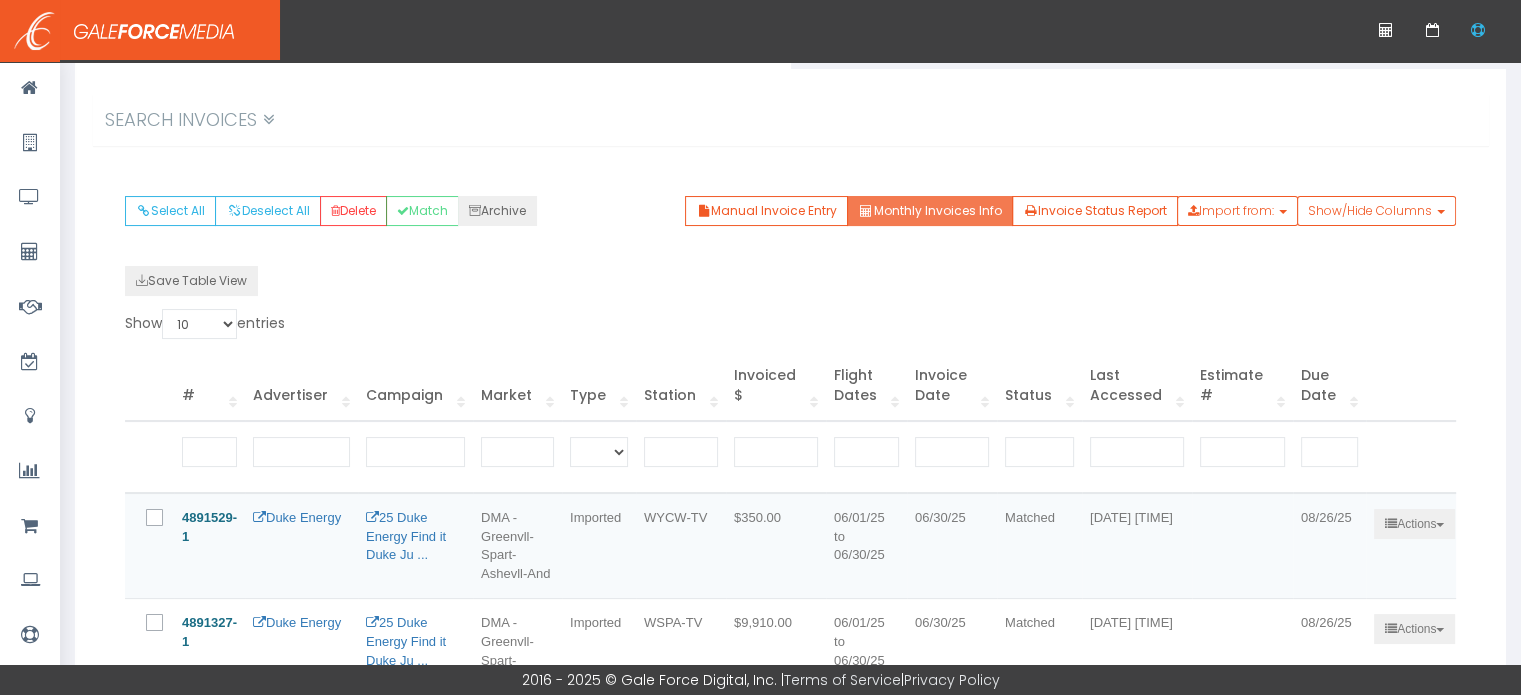 click on "Monthly Invoices Info" at bounding box center (929, 211) 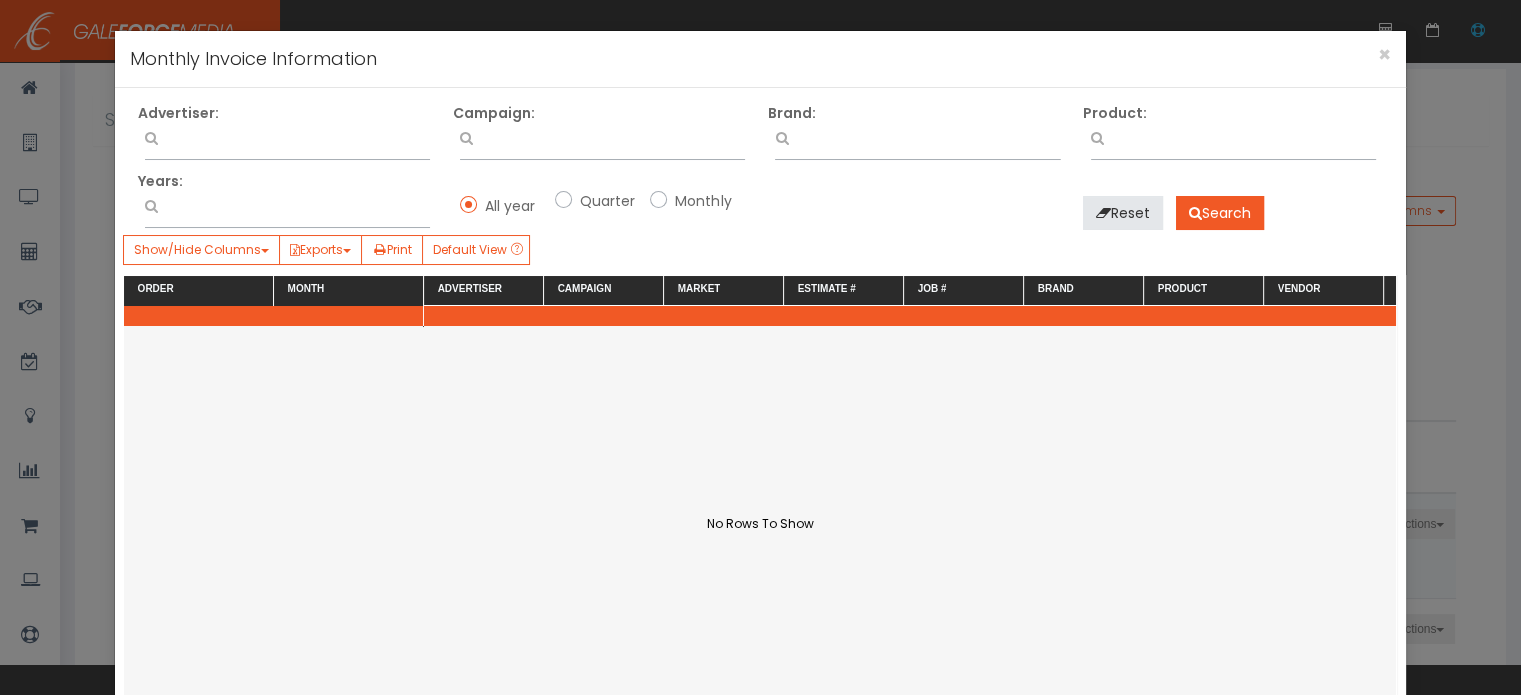 scroll, scrollTop: 0, scrollLeft: 0, axis: both 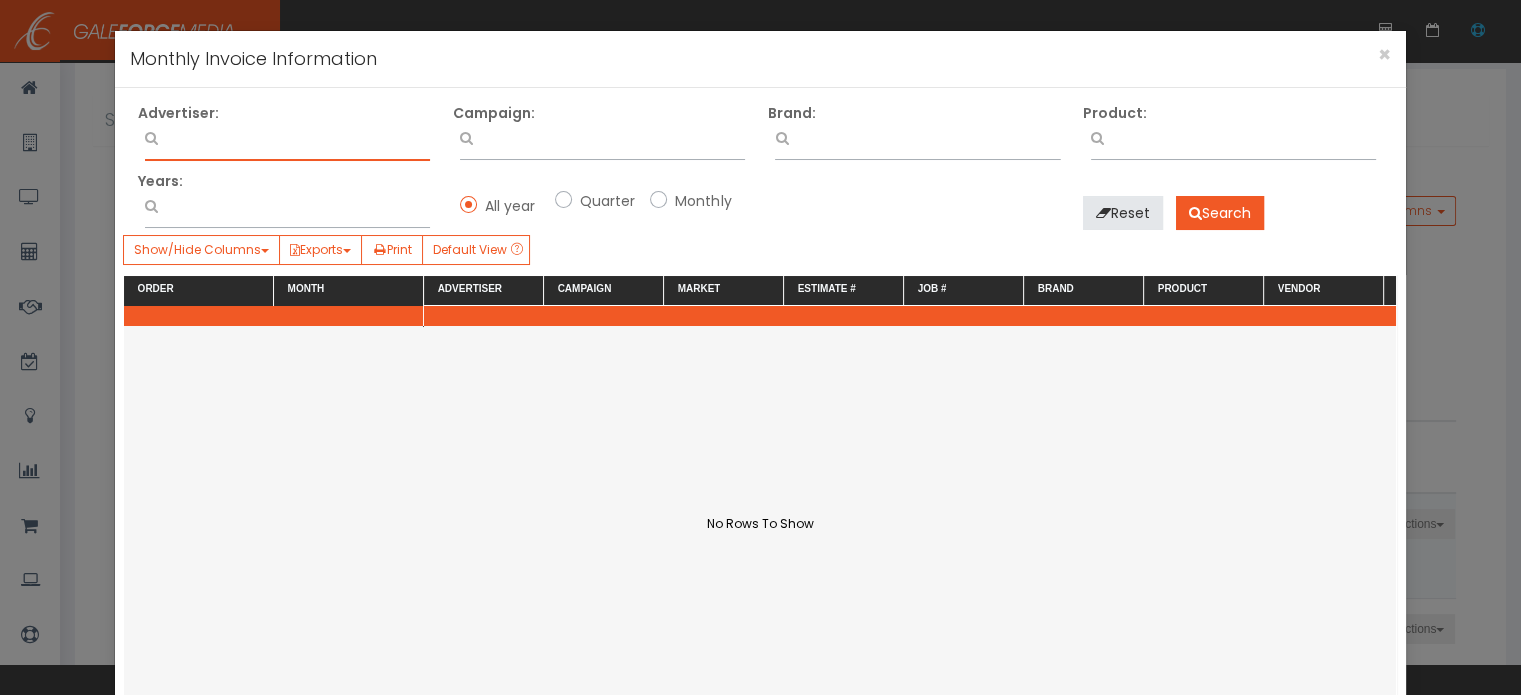 click at bounding box center [287, 135] 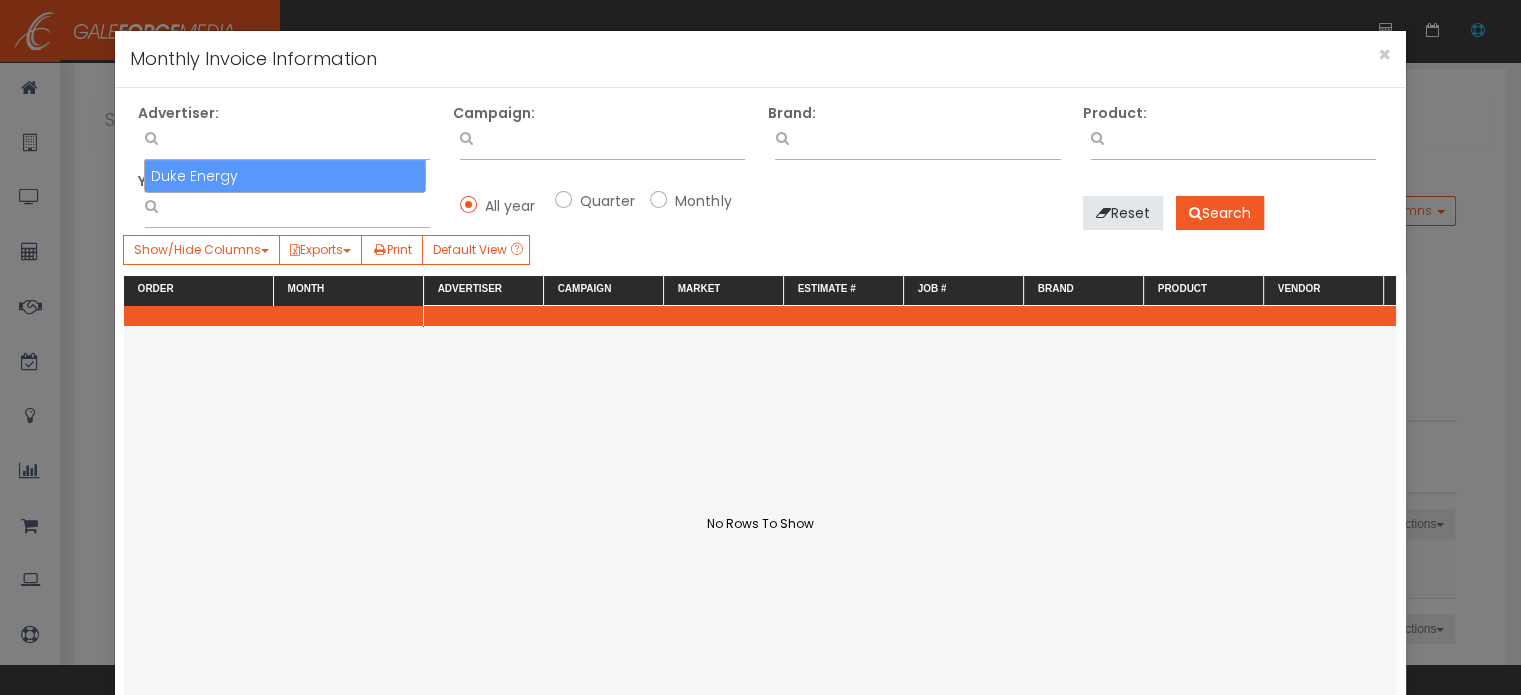 click on "Duke Energy" at bounding box center [285, 176] 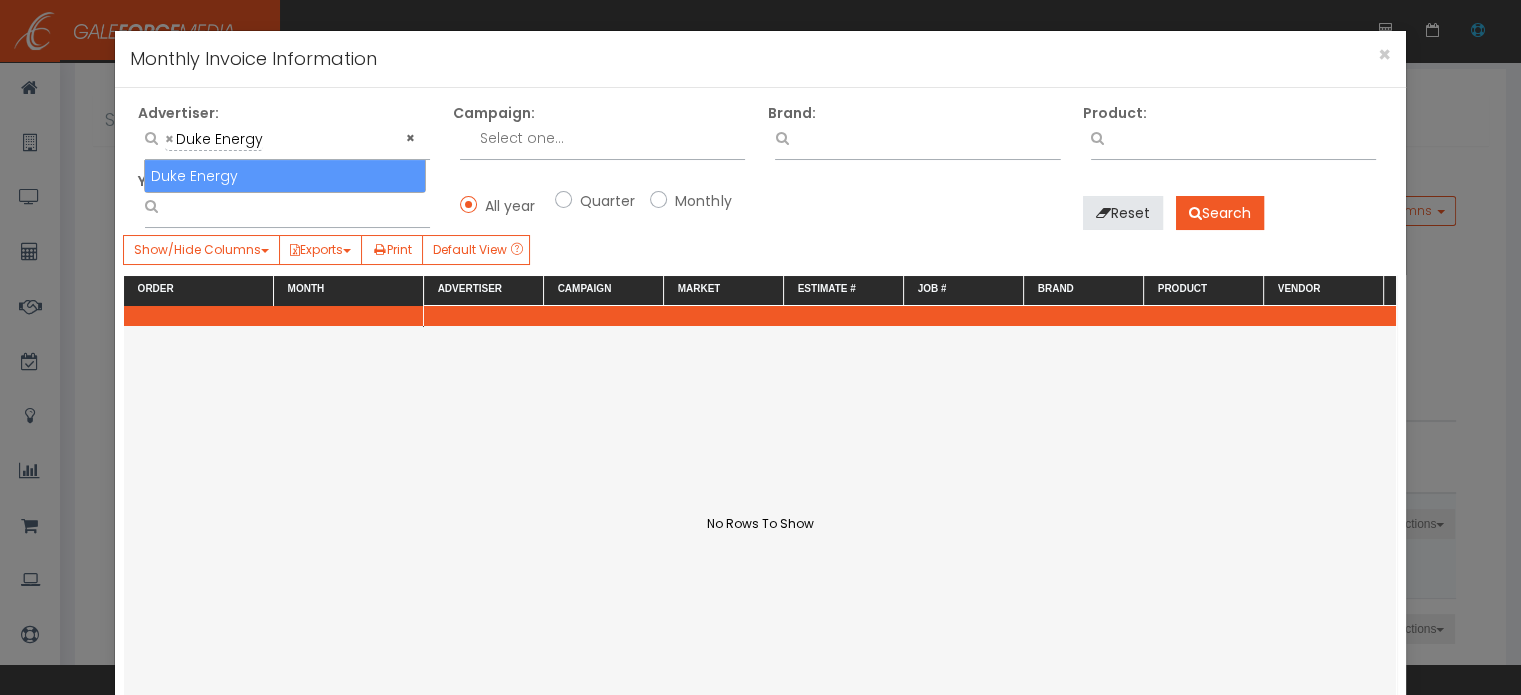 click at bounding box center [621, 138] 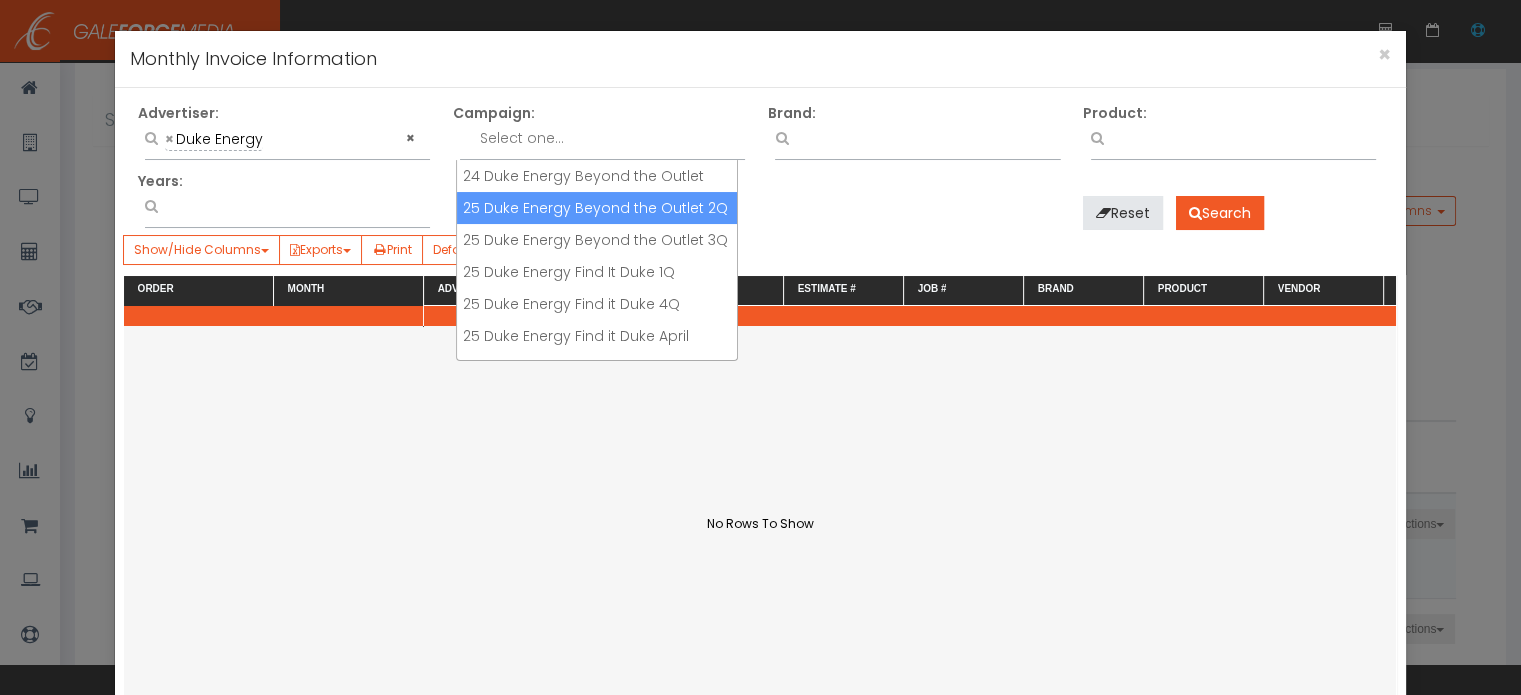 scroll, scrollTop: 21, scrollLeft: 0, axis: vertical 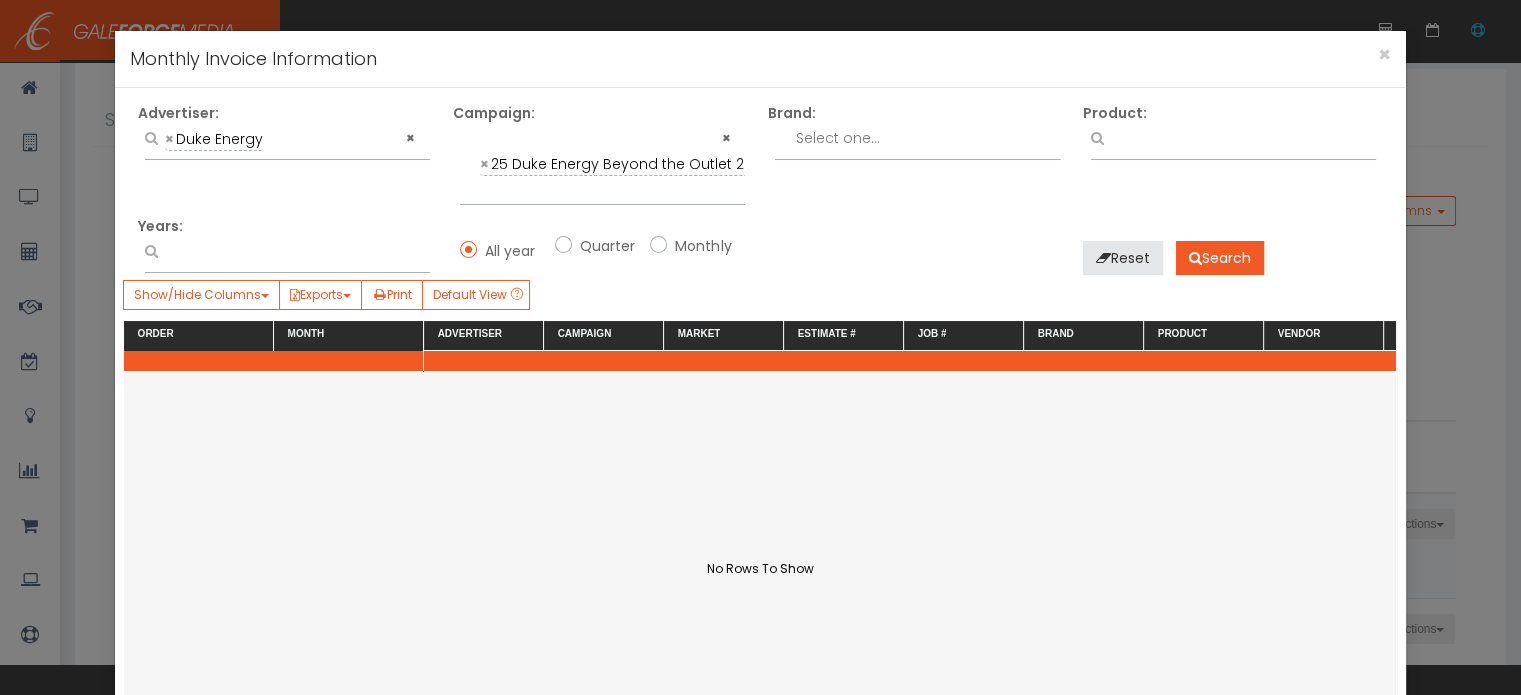 click on "Monthly" at bounding box center (700, 246) 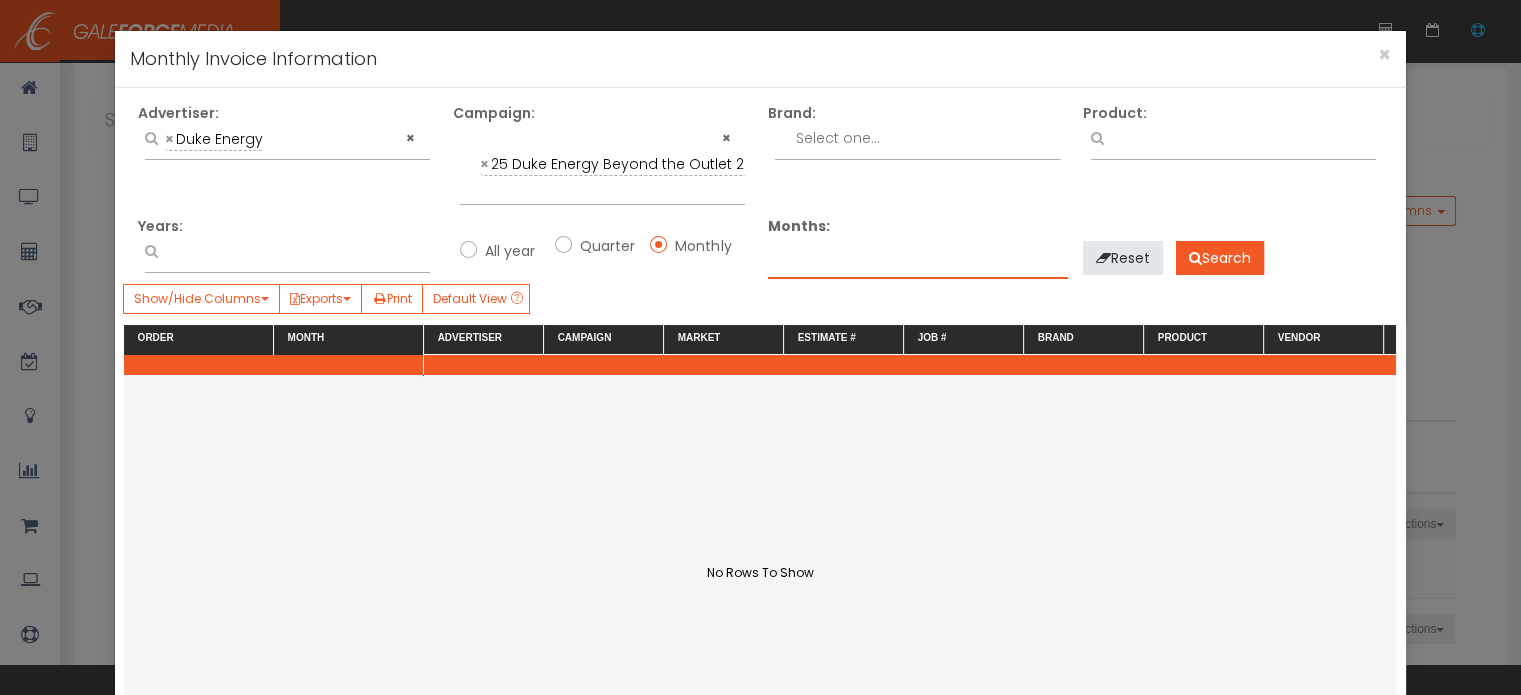 click at bounding box center (793, 256) 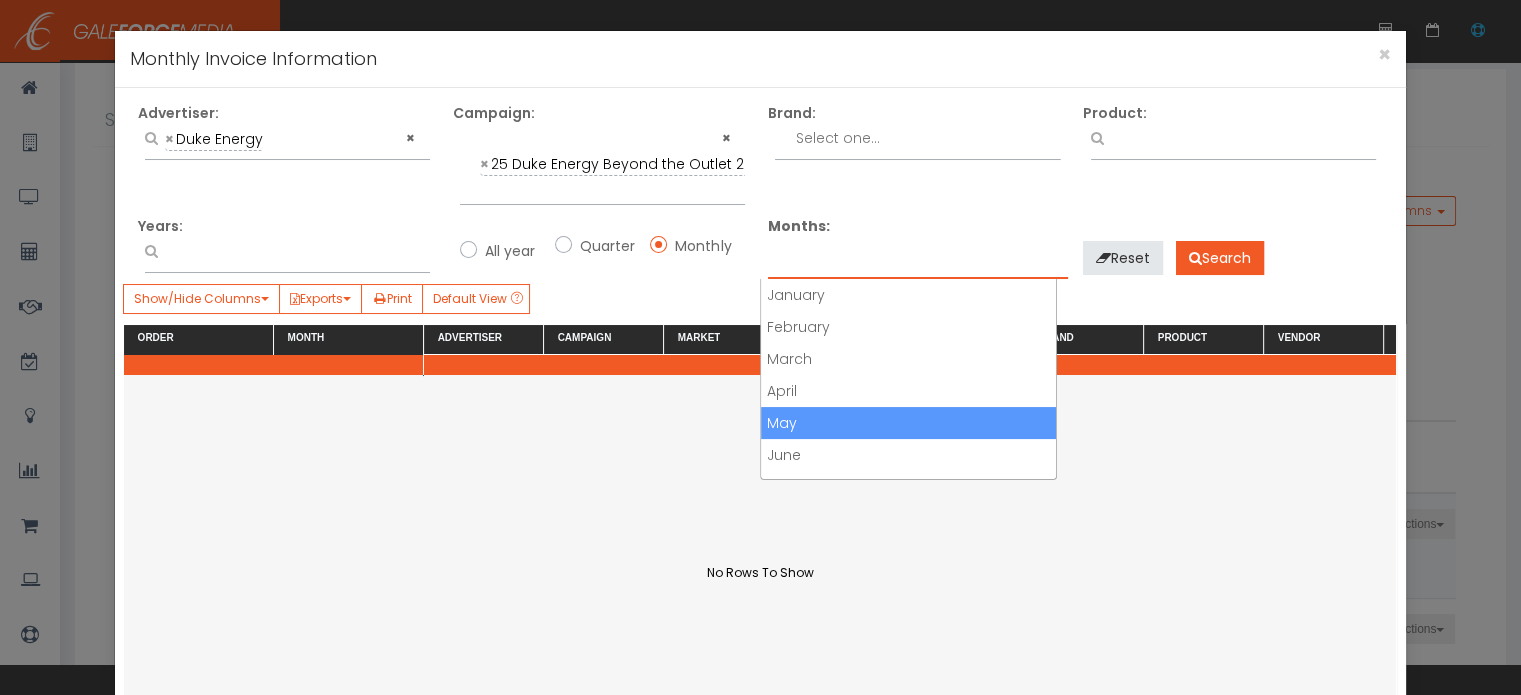 click on "May" at bounding box center (908, 423) 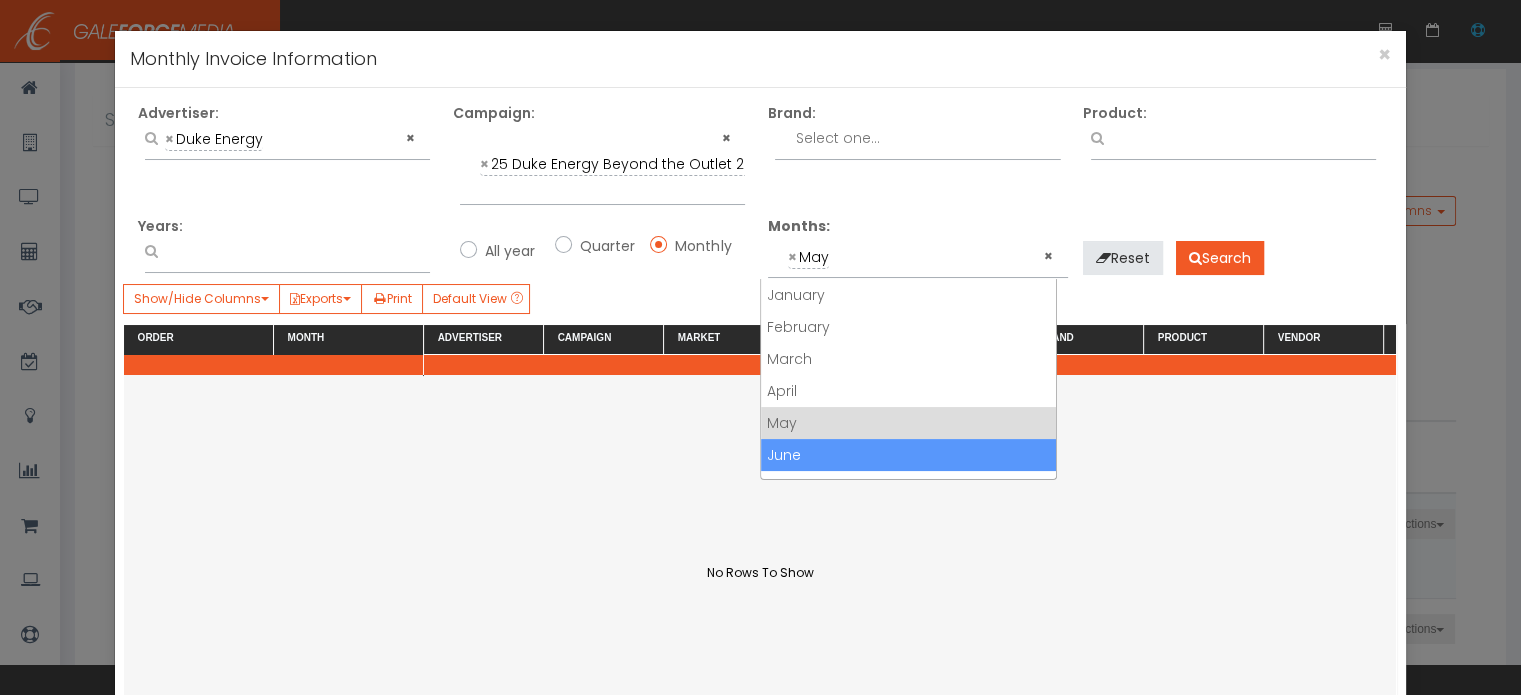 click on "June" at bounding box center (908, 455) 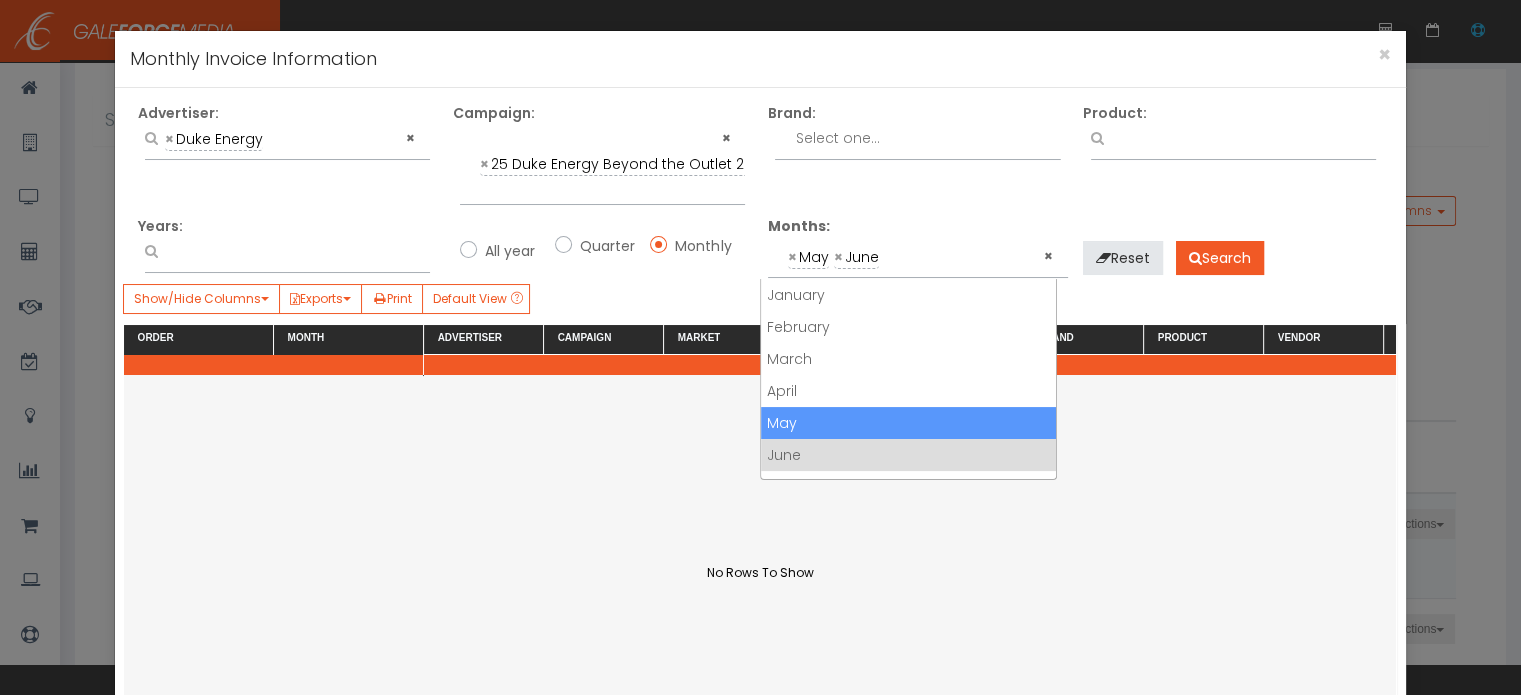 click at bounding box center [274, 598] 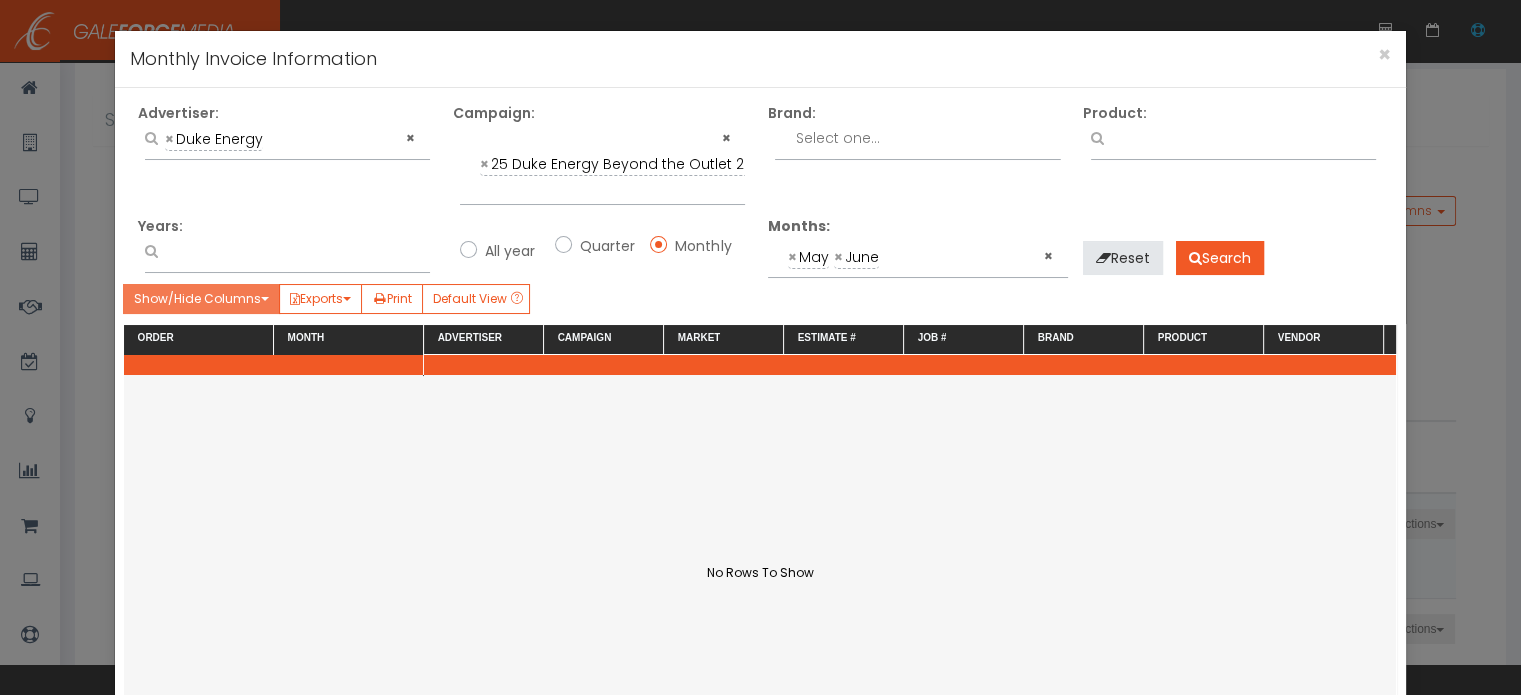 click on "Show/Hide Columns" at bounding box center (201, 299) 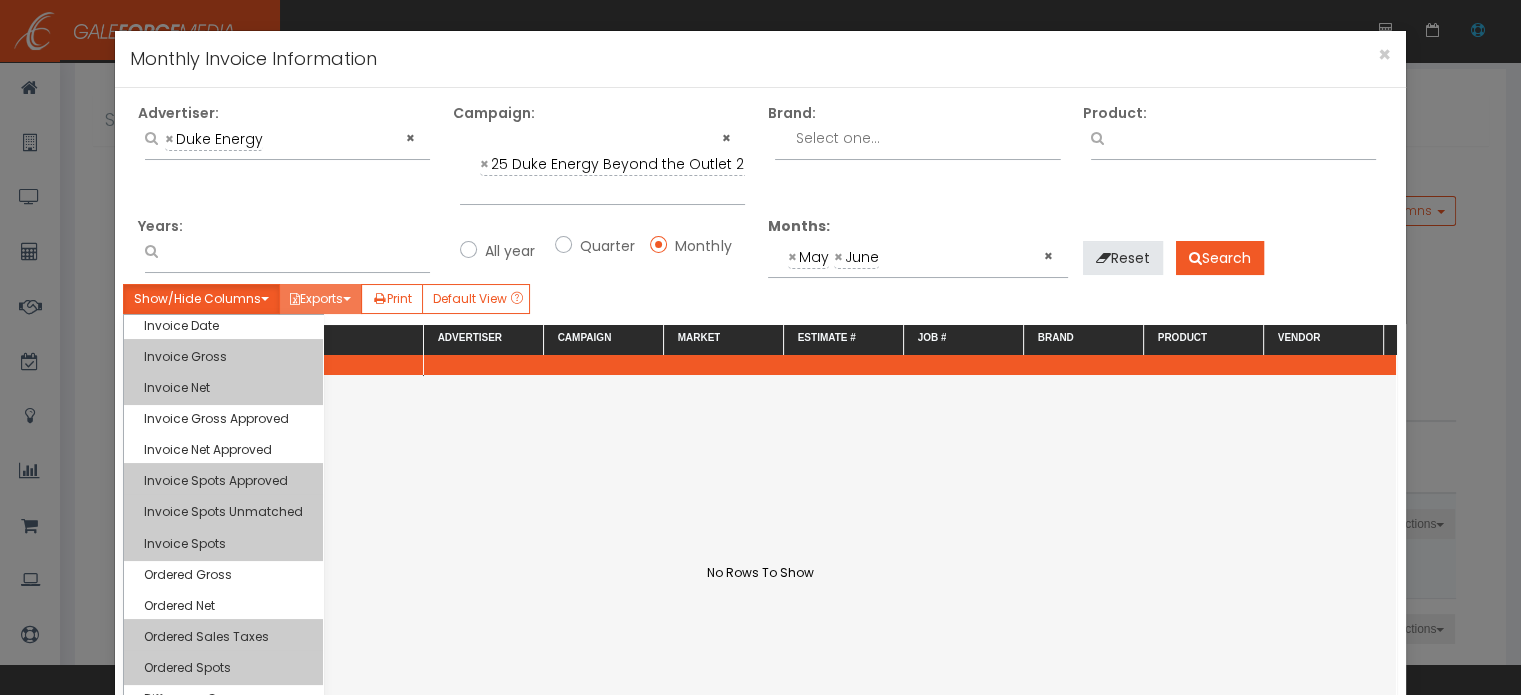 click at bounding box center [347, 299] 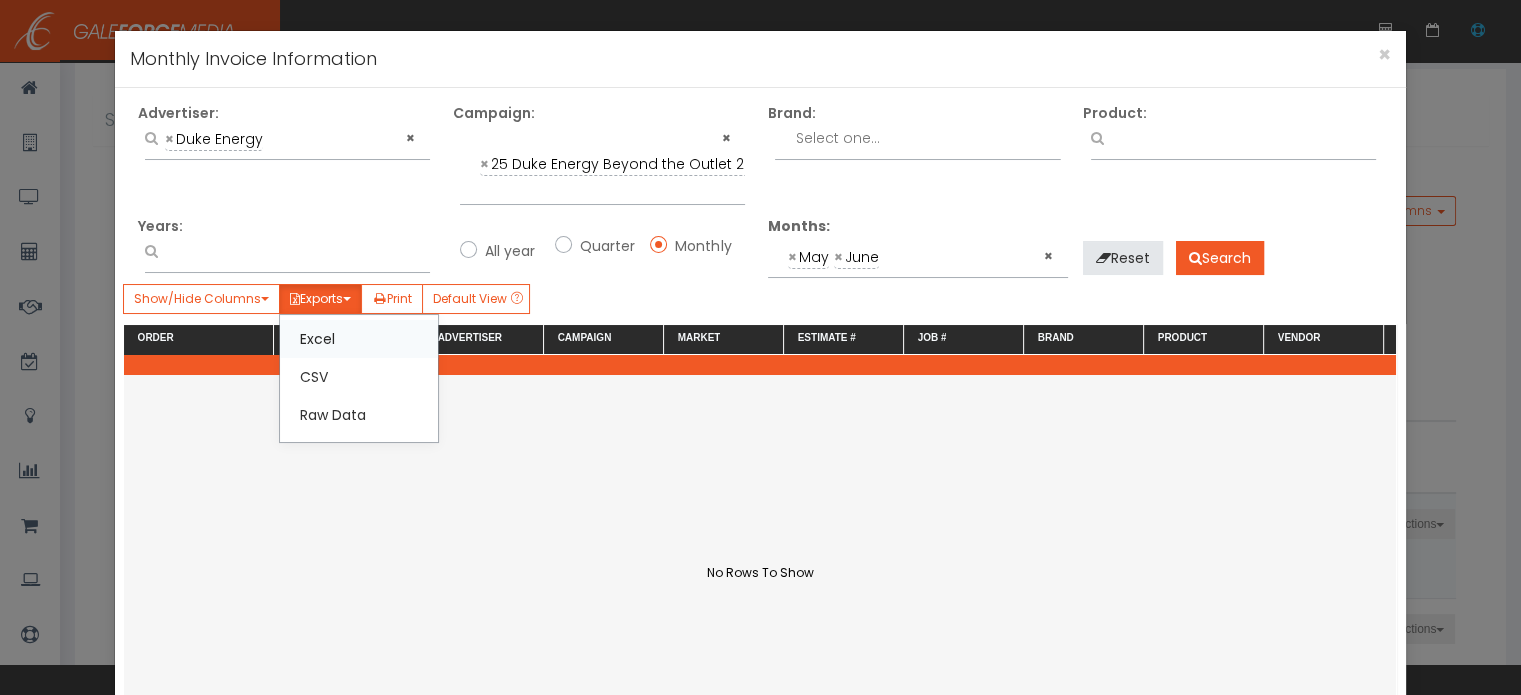 click on "Excel" at bounding box center (359, 339) 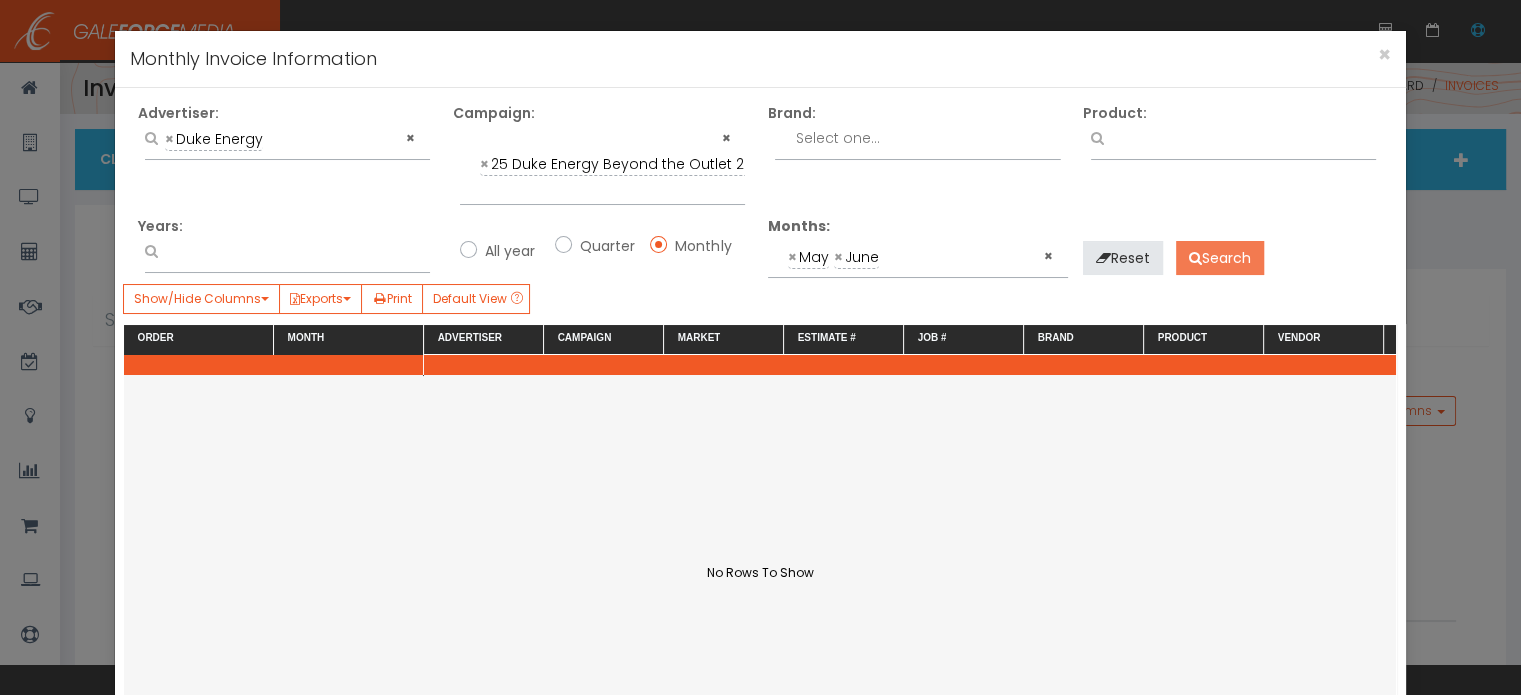 click on "Search" at bounding box center (1220, 258) 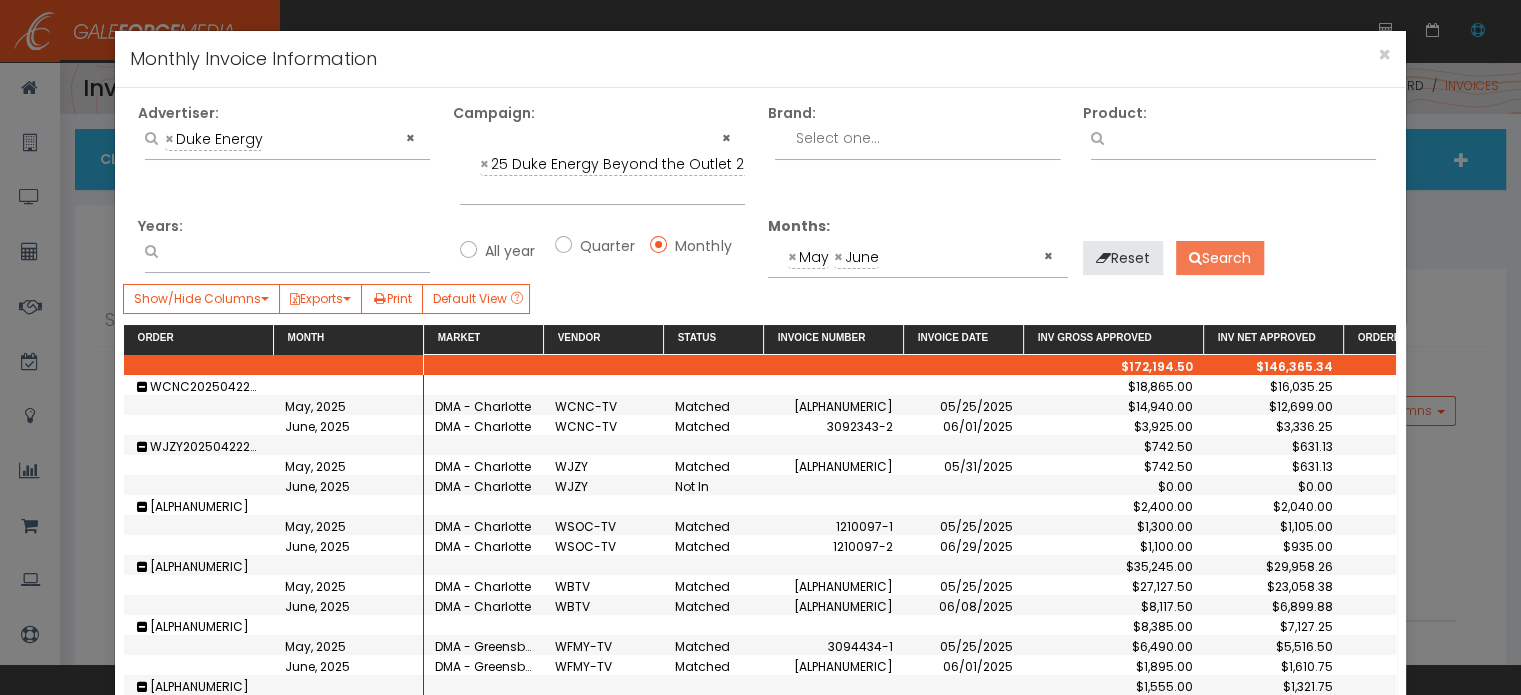 scroll, scrollTop: 151, scrollLeft: 0, axis: vertical 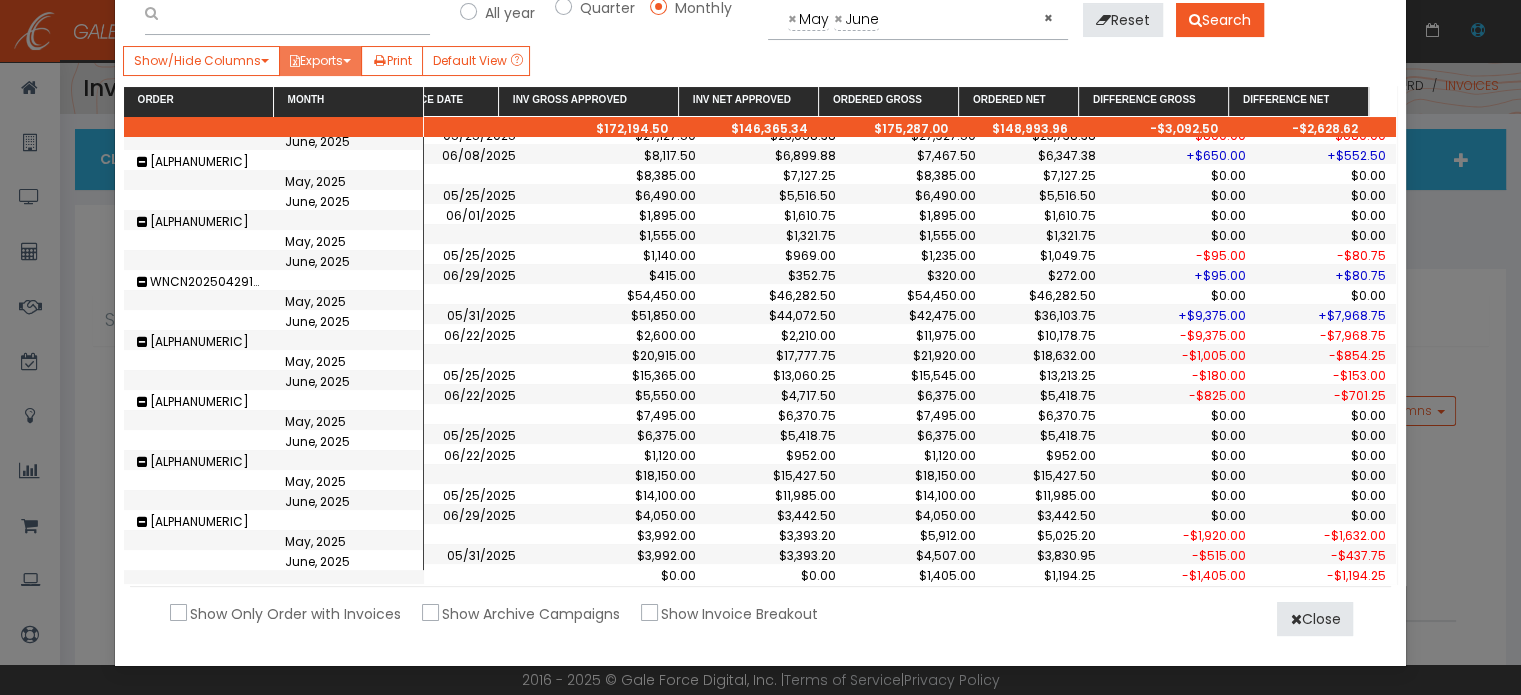 click at bounding box center [347, 61] 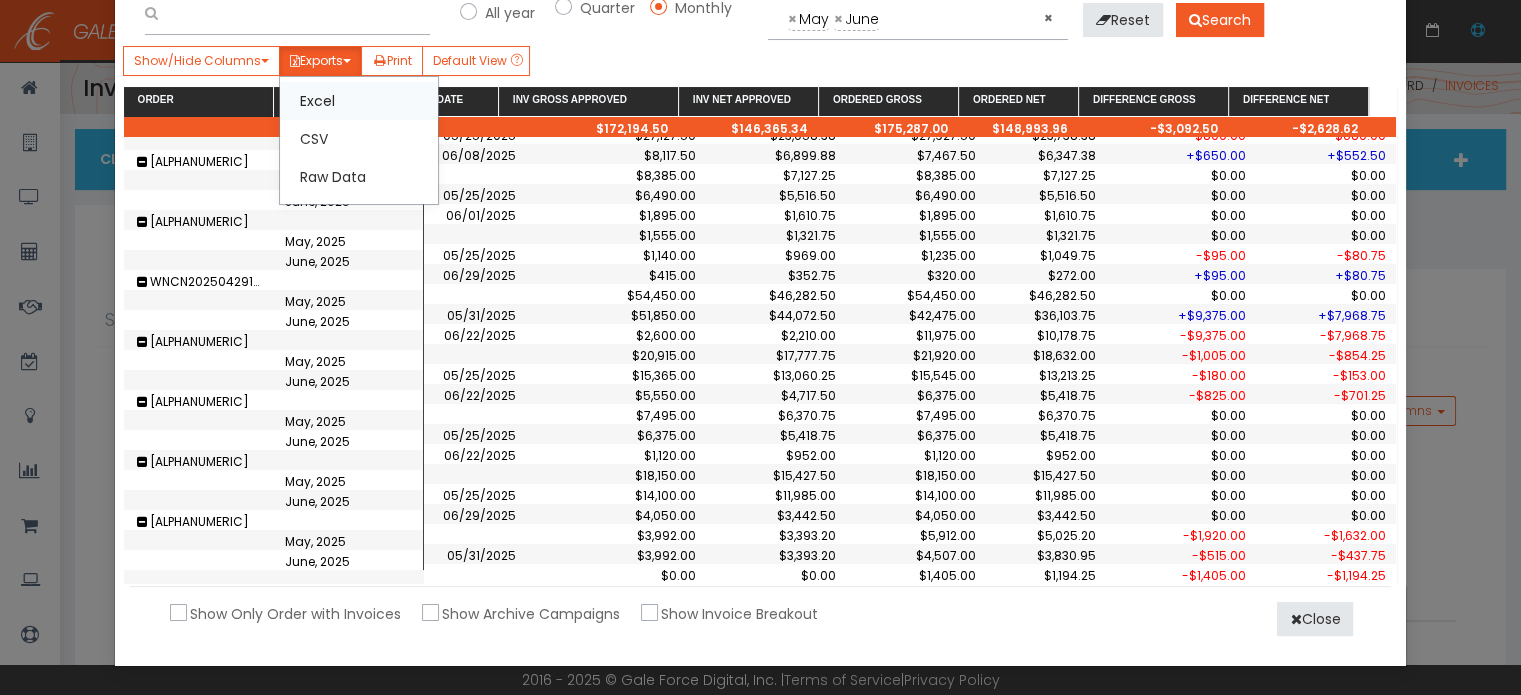 click on "Excel" at bounding box center [359, 101] 